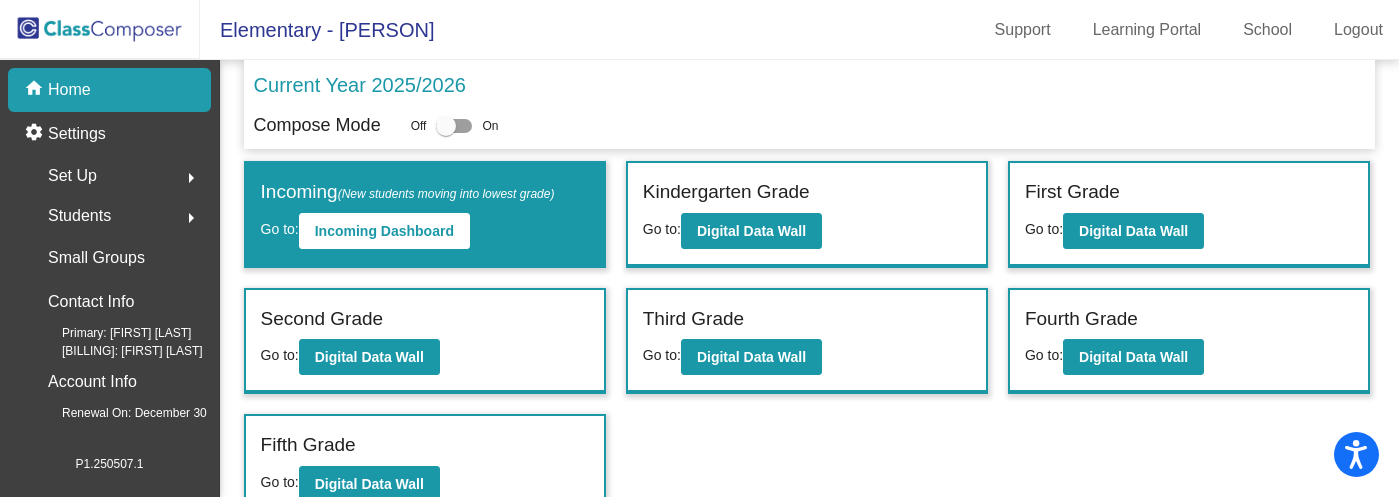 scroll, scrollTop: 0, scrollLeft: 0, axis: both 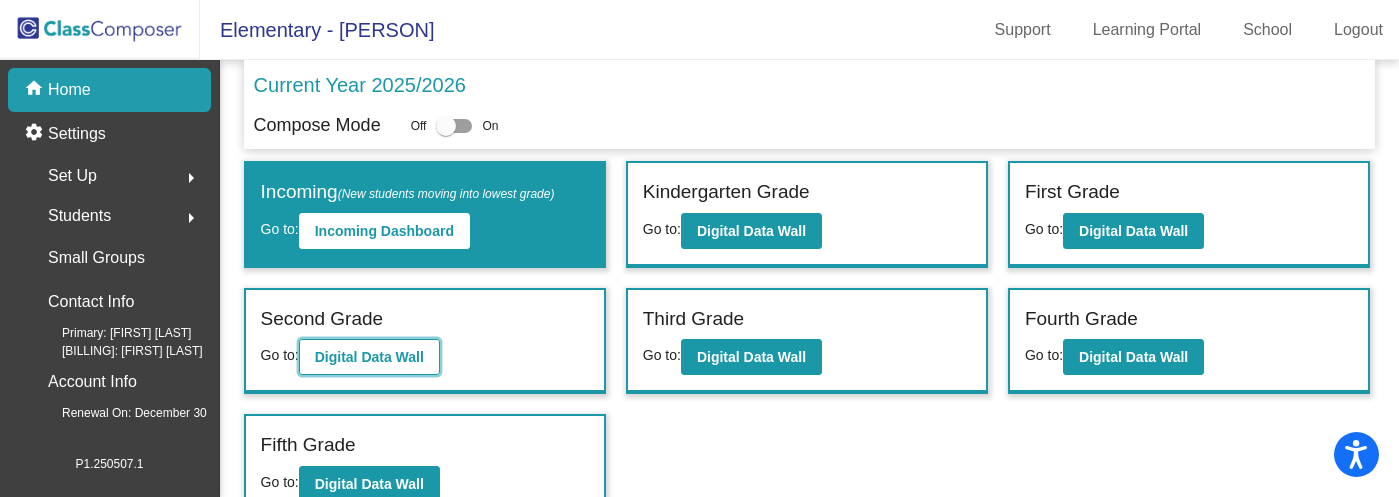click on "Digital Data Wall" 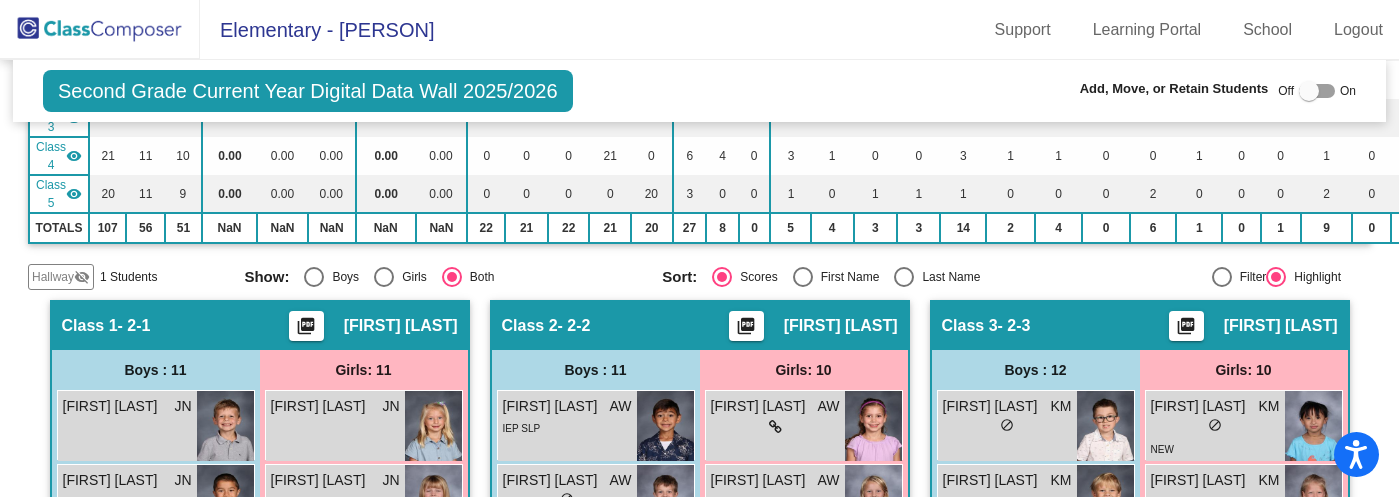 scroll, scrollTop: 299, scrollLeft: 0, axis: vertical 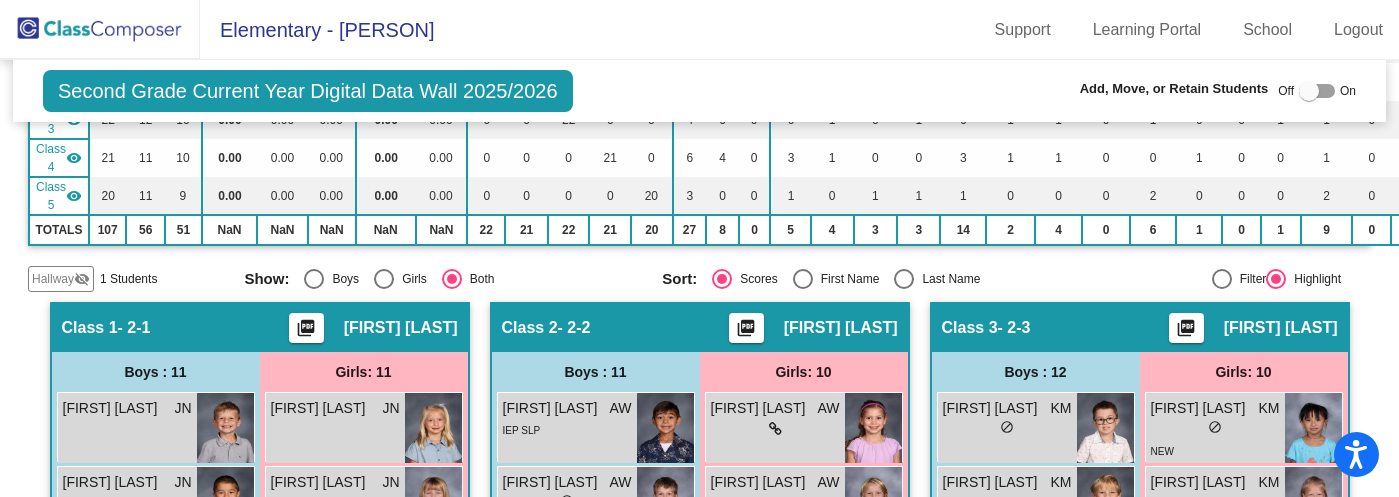 click on "Hallway" 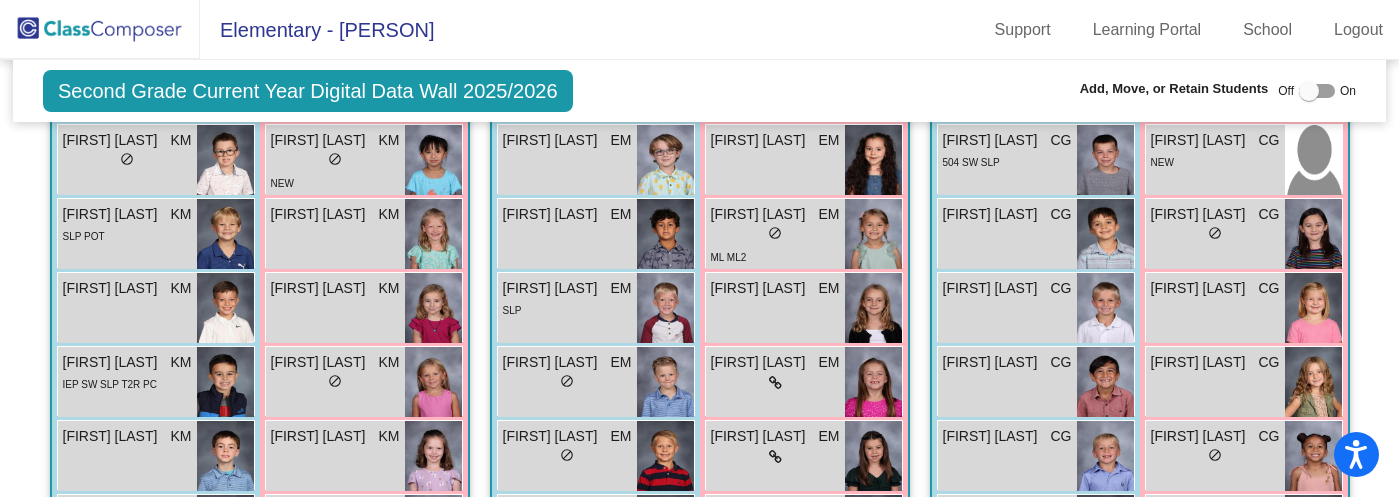 scroll, scrollTop: 1409, scrollLeft: 0, axis: vertical 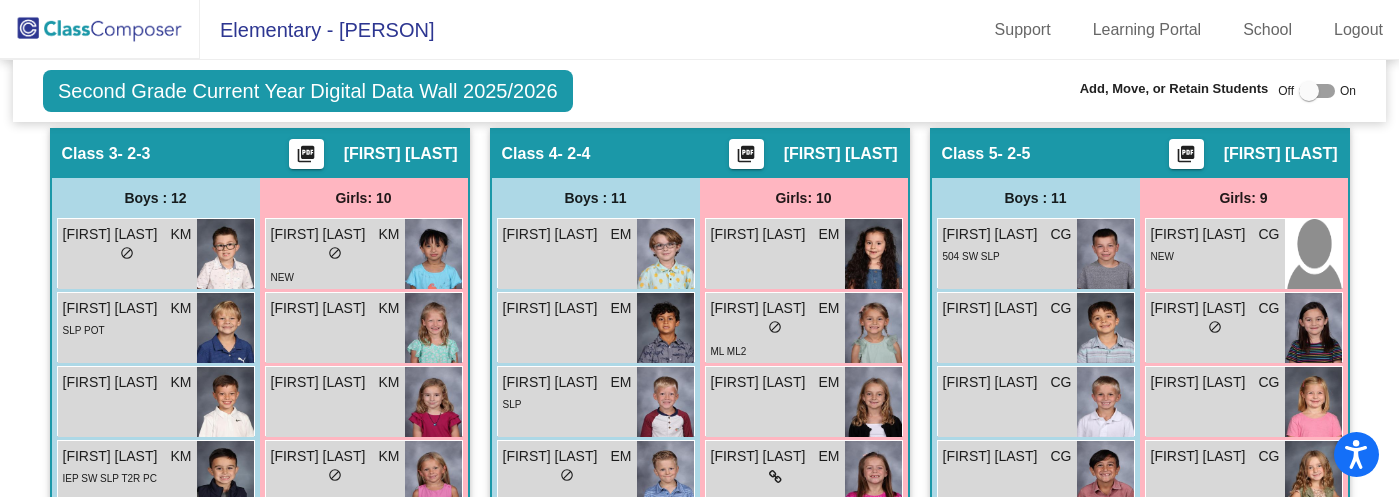 click 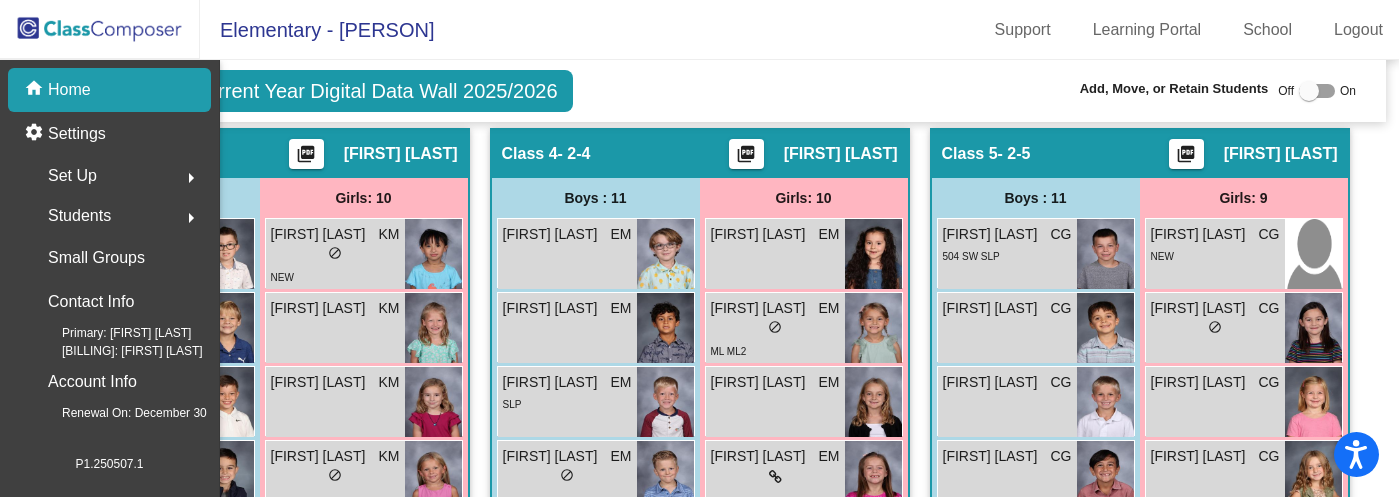 scroll, scrollTop: 0, scrollLeft: 0, axis: both 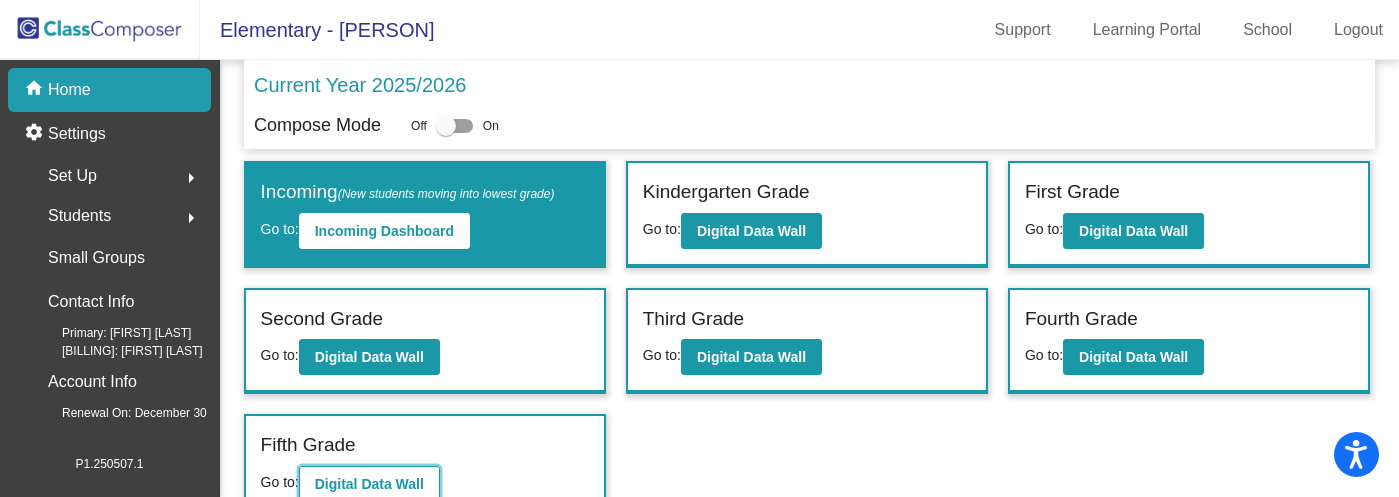 click on "Digital Data Wall" 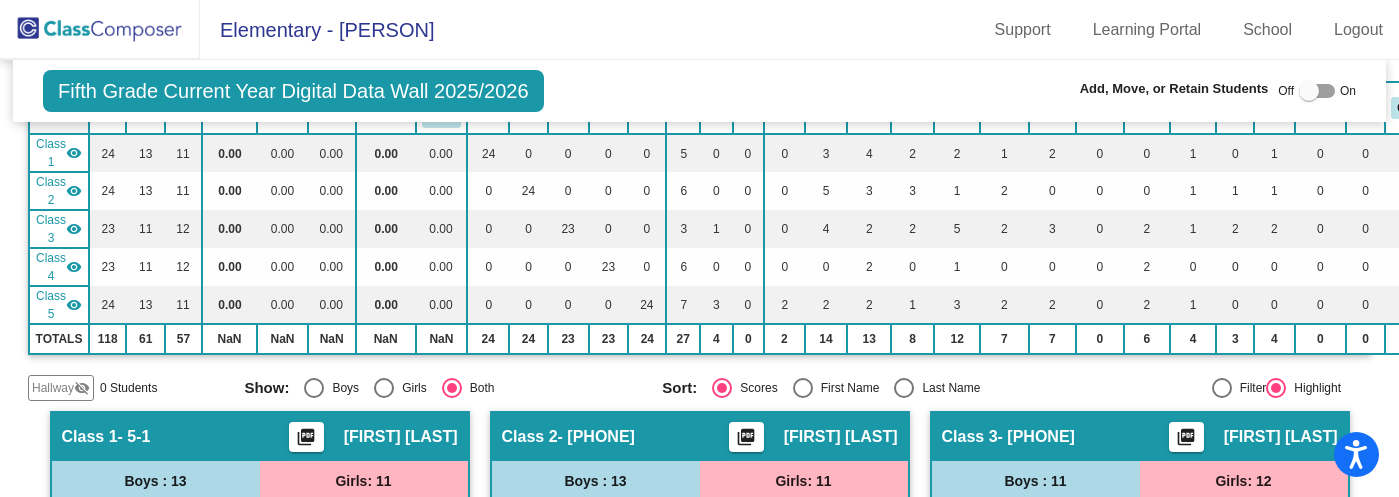 scroll, scrollTop: 186, scrollLeft: 6, axis: both 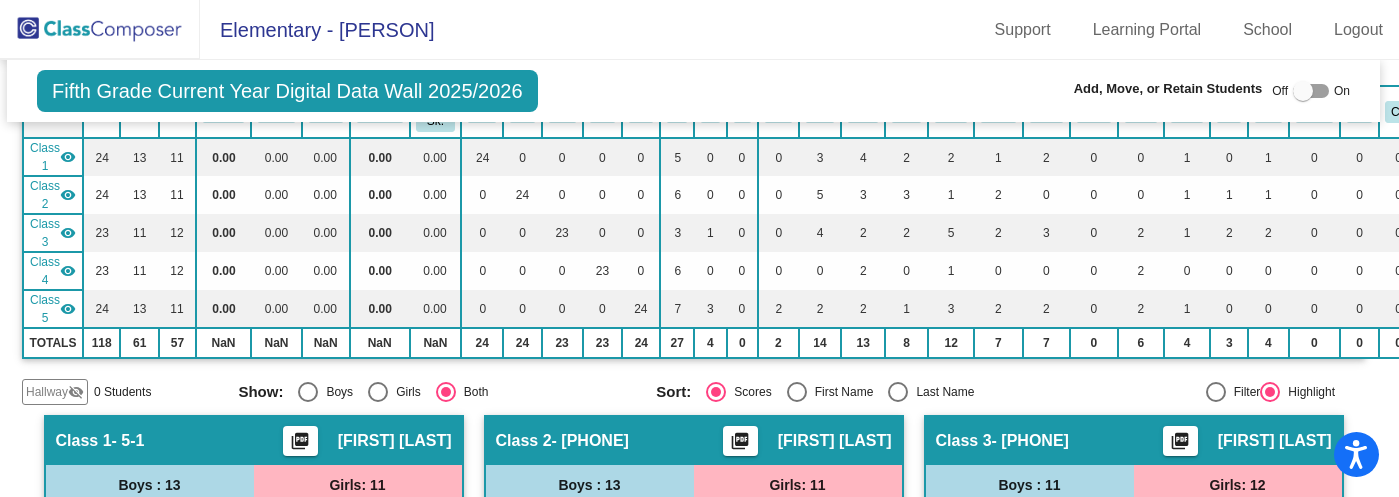 click 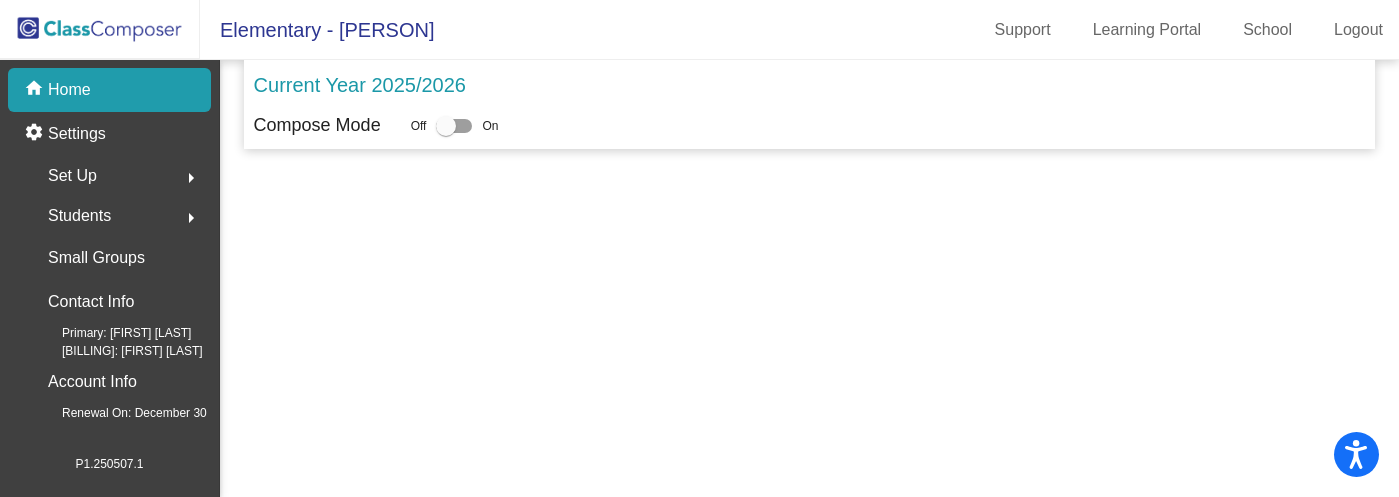 scroll, scrollTop: 0, scrollLeft: 0, axis: both 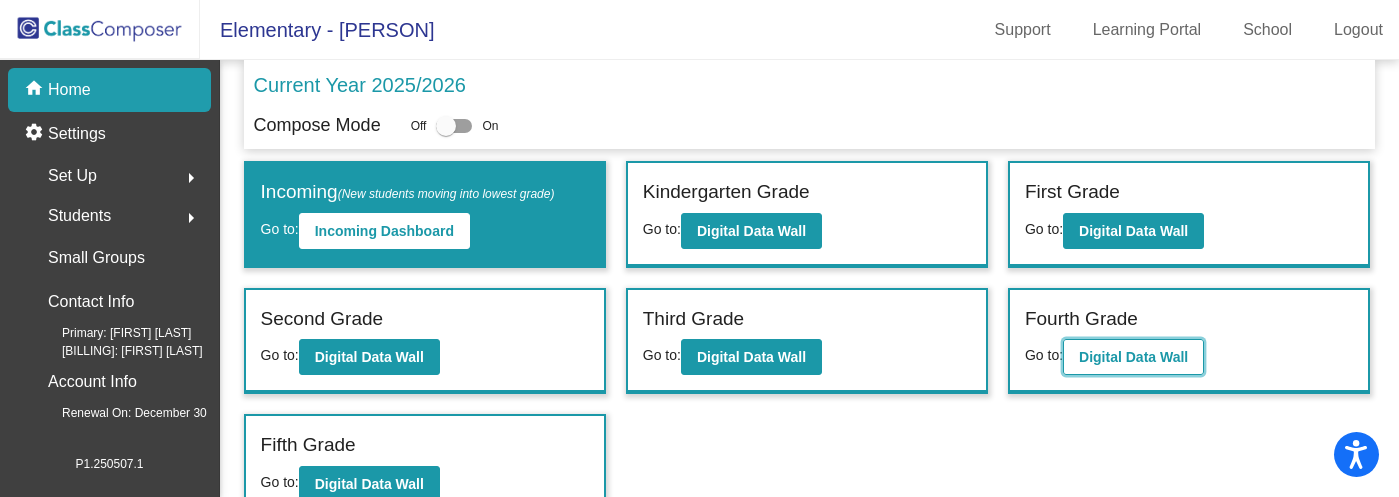 click on "Digital Data Wall" 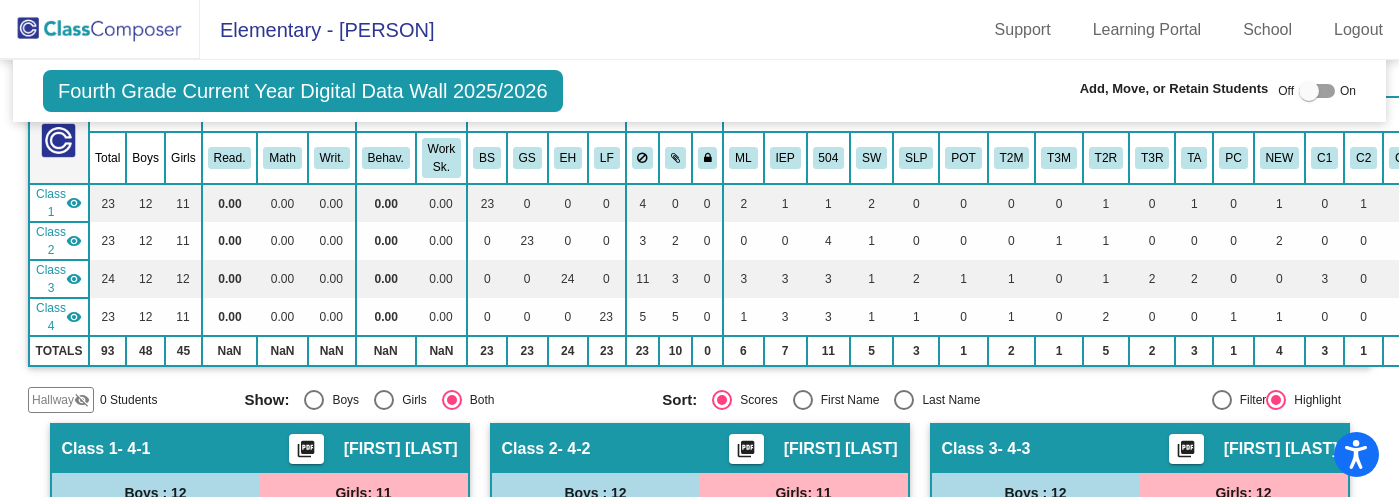 scroll, scrollTop: 0, scrollLeft: 0, axis: both 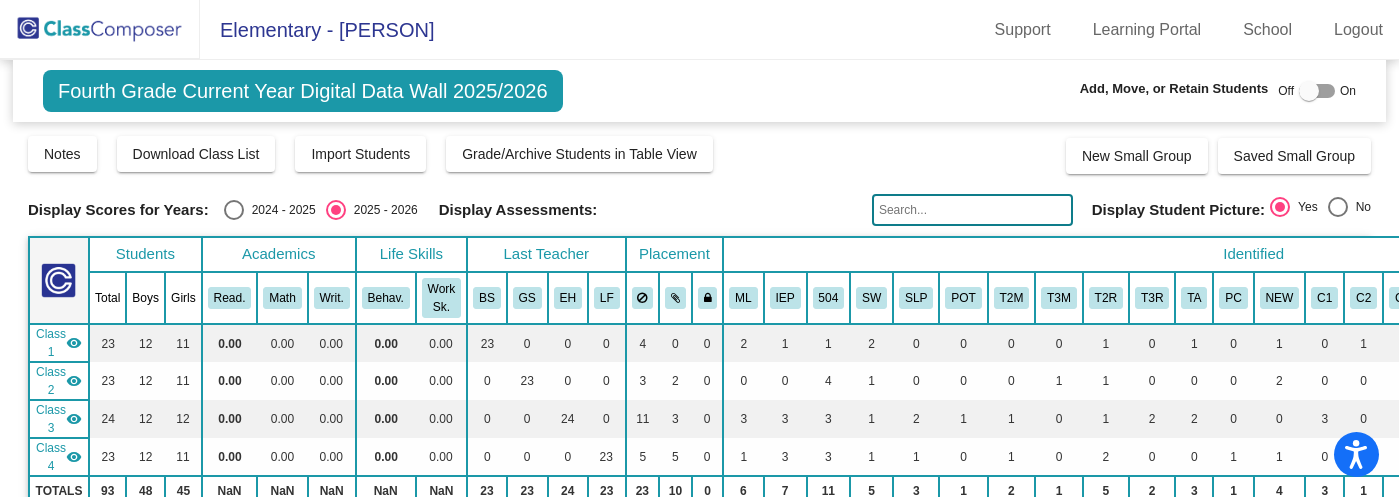 click 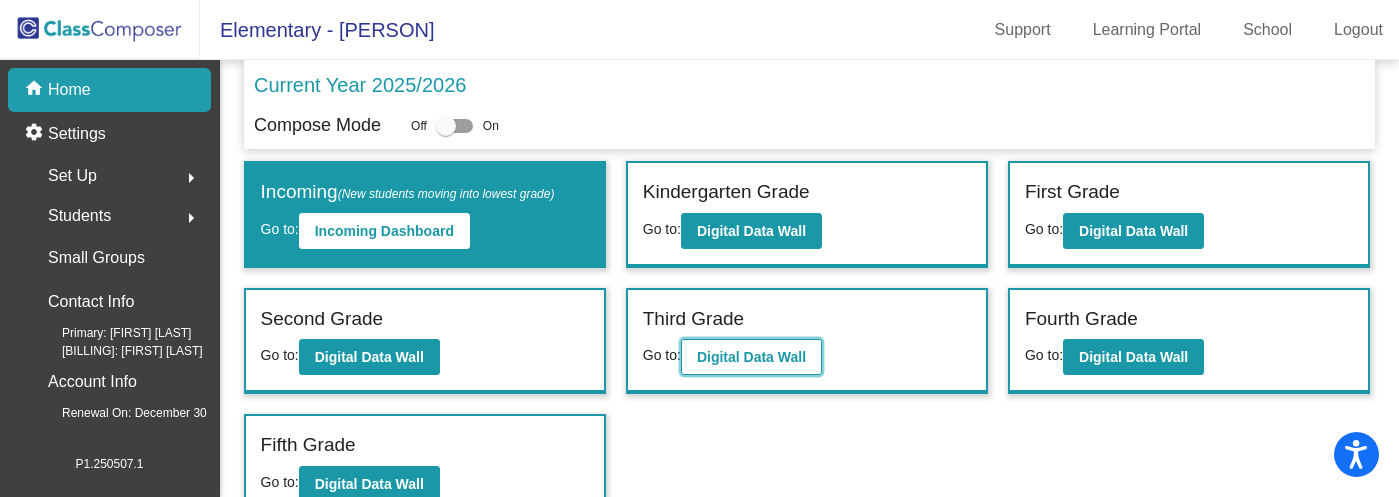 click on "Digital Data Wall" 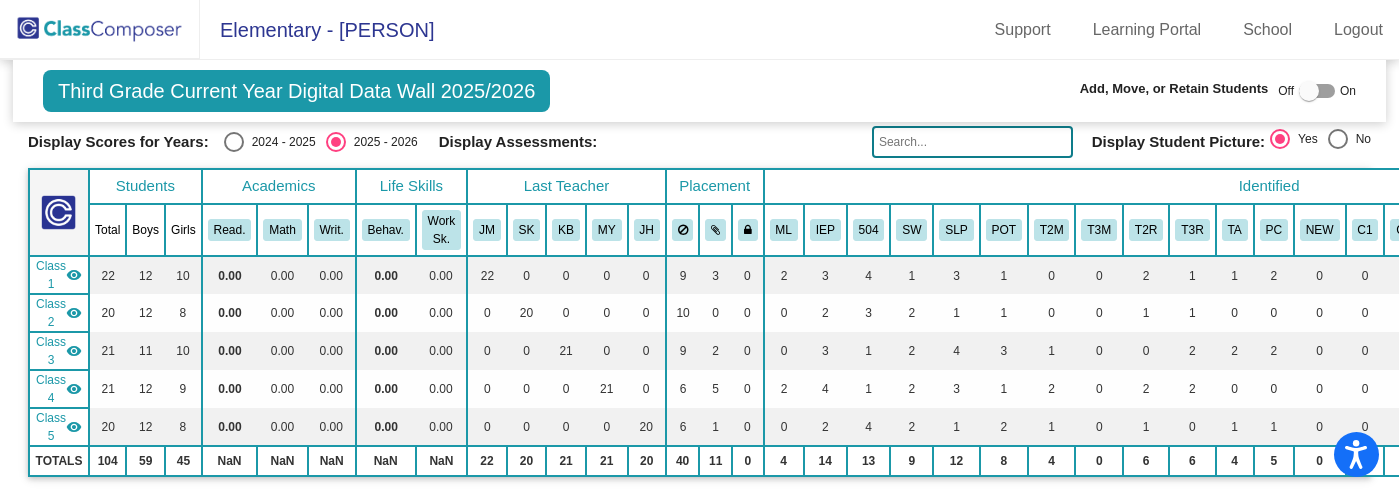 scroll, scrollTop: 72, scrollLeft: 0, axis: vertical 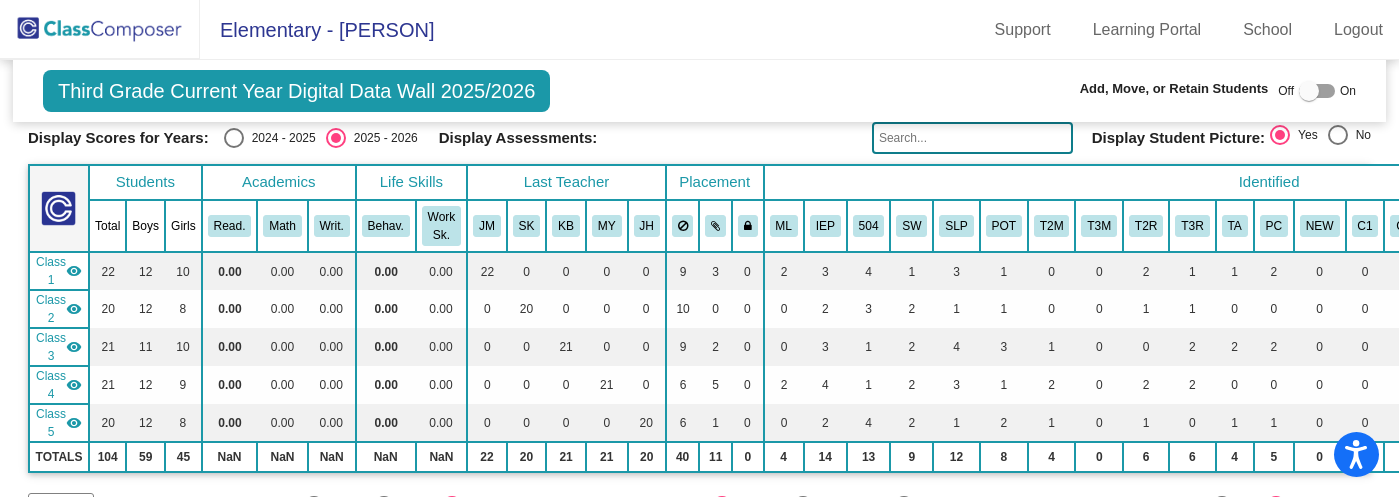 click 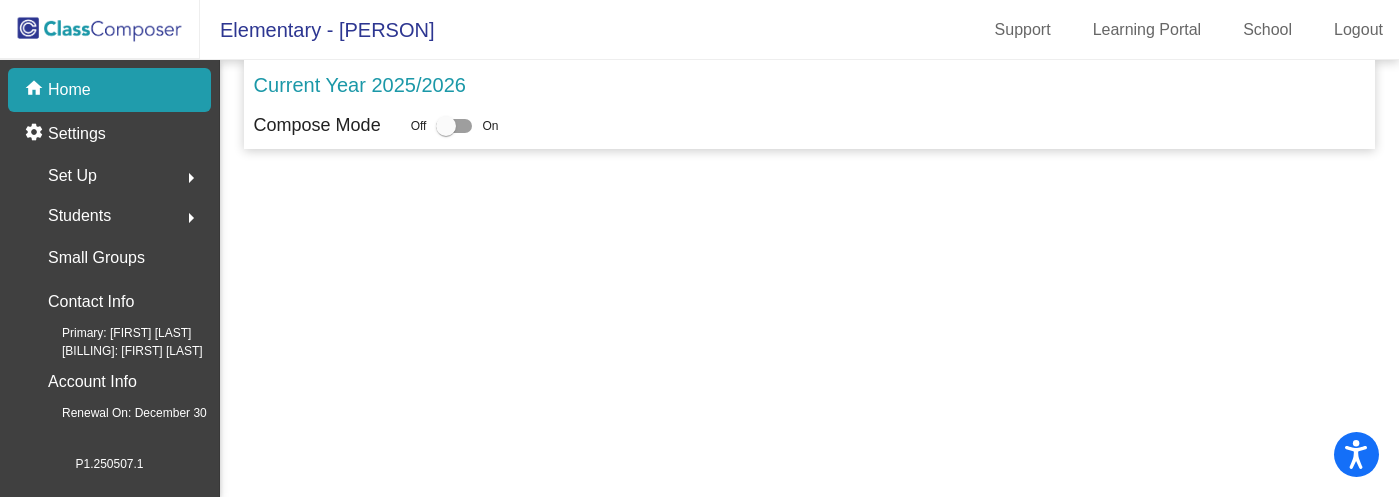 scroll, scrollTop: 0, scrollLeft: 0, axis: both 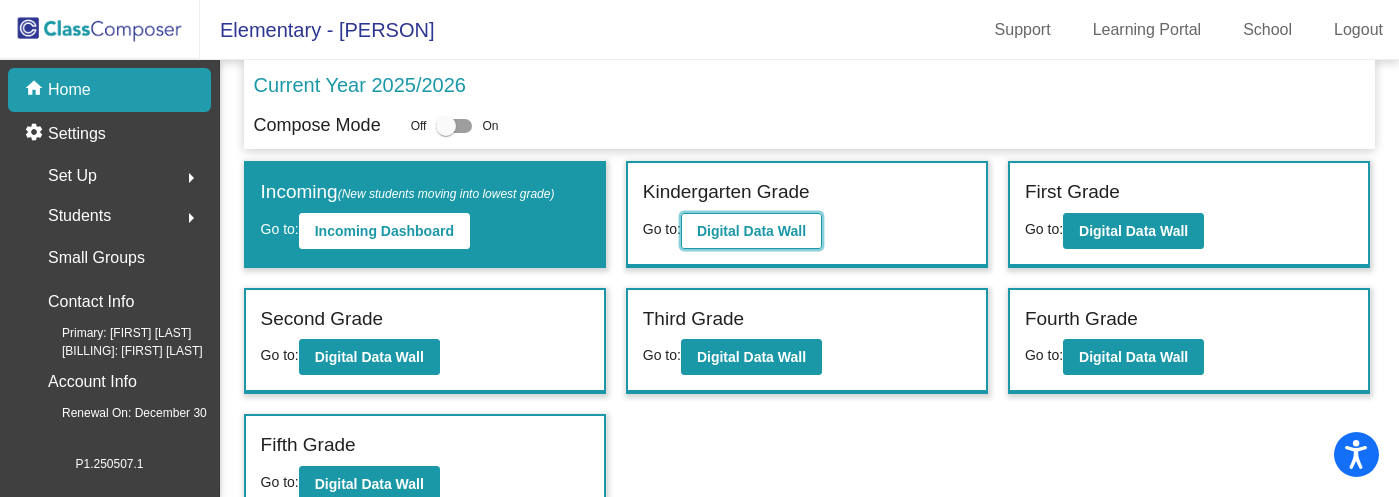 click on "Digital Data Wall" 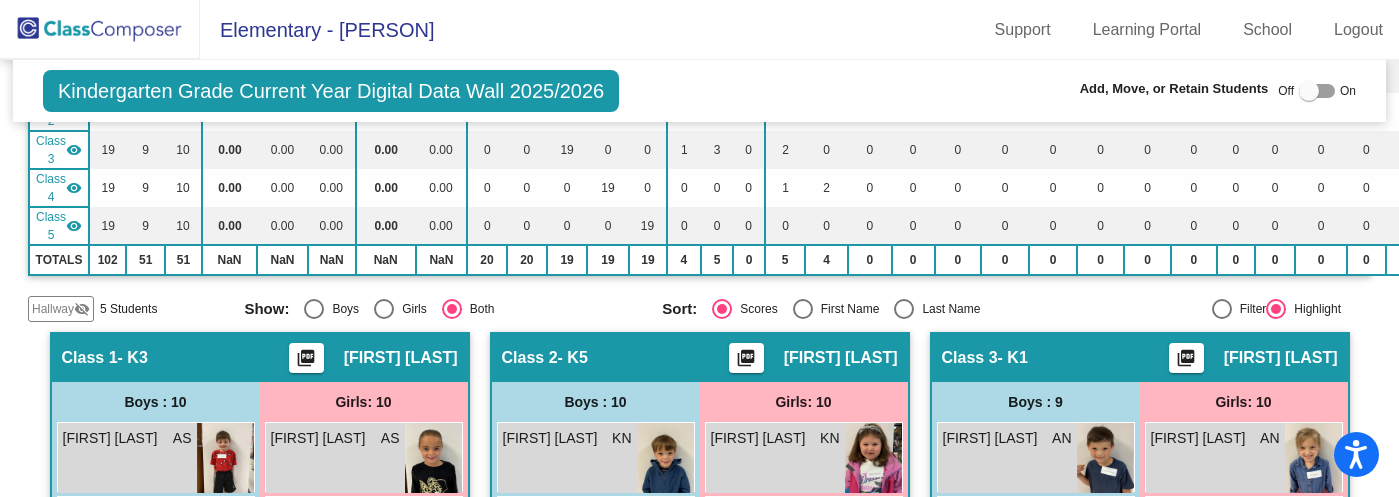 scroll, scrollTop: 245, scrollLeft: 0, axis: vertical 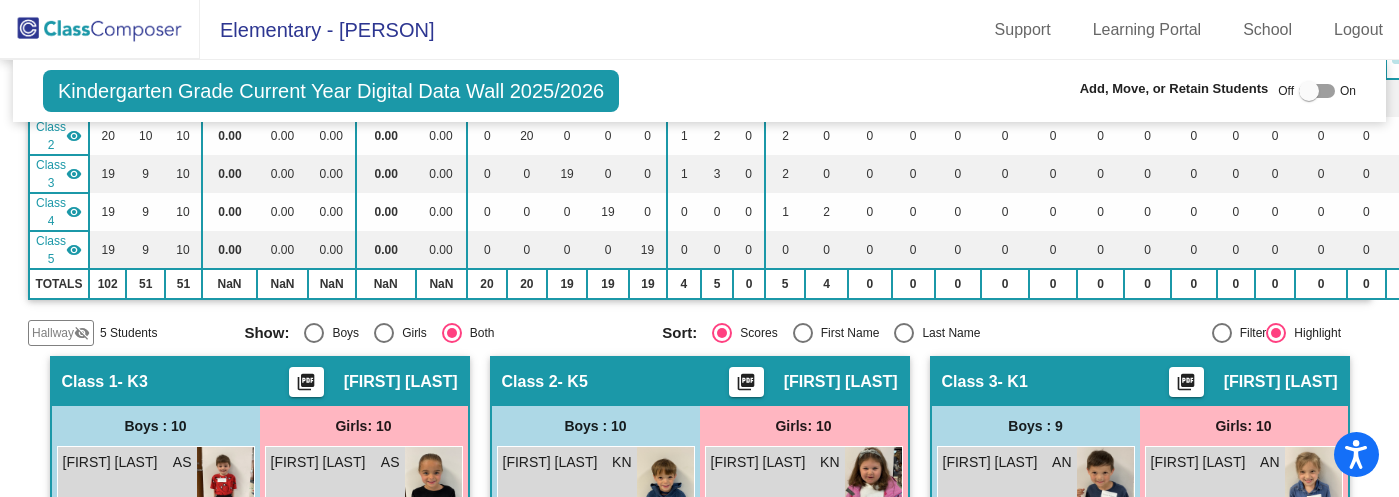 click on "Hallway" 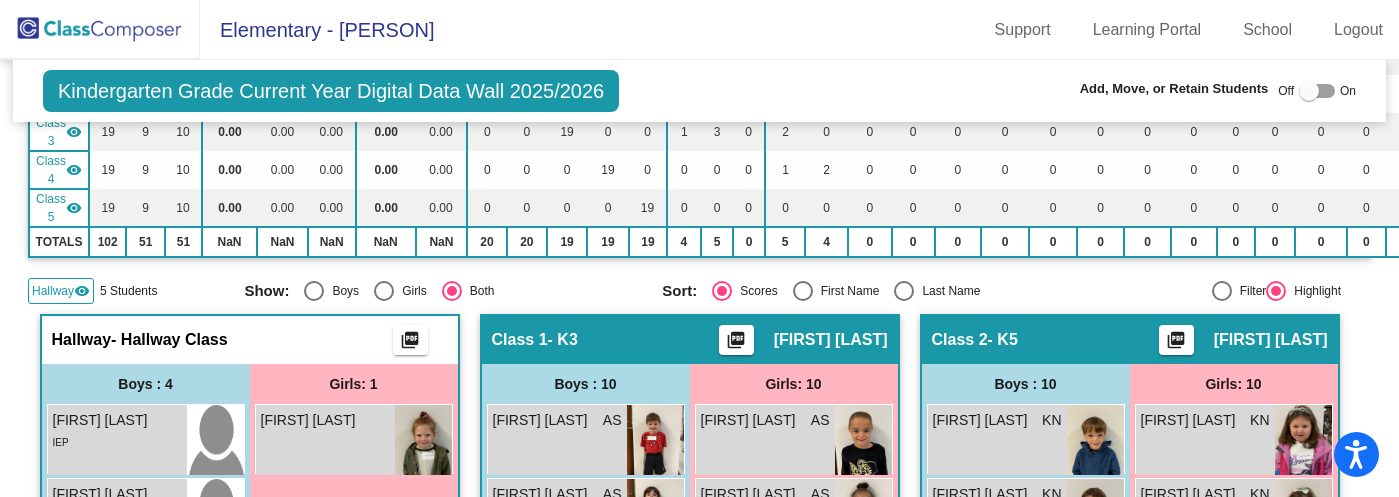 scroll, scrollTop: 296, scrollLeft: 0, axis: vertical 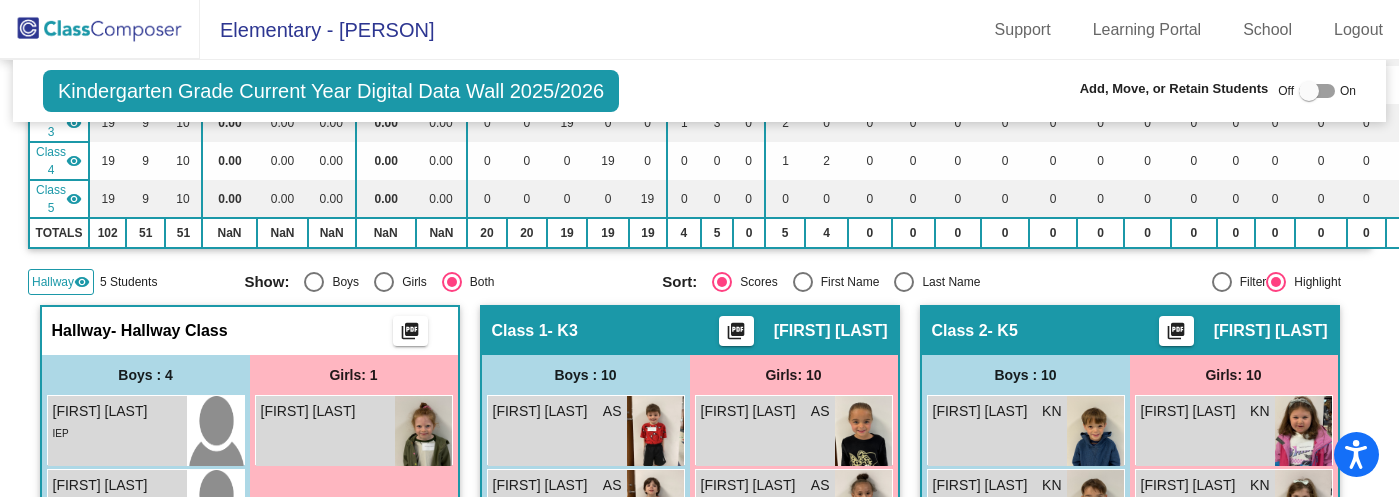 click 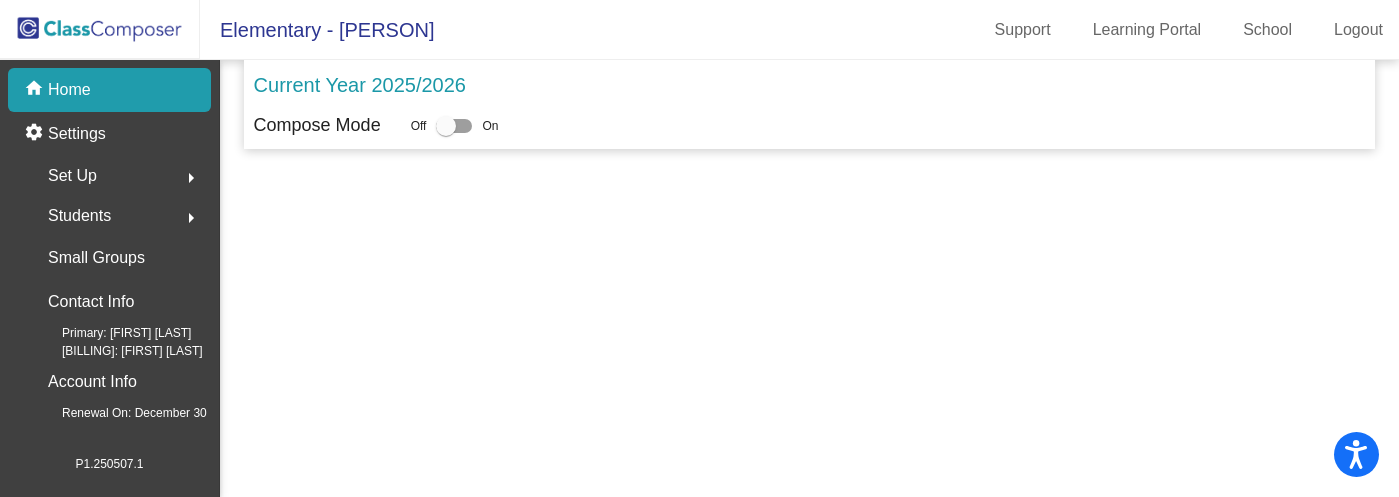 scroll, scrollTop: 0, scrollLeft: 0, axis: both 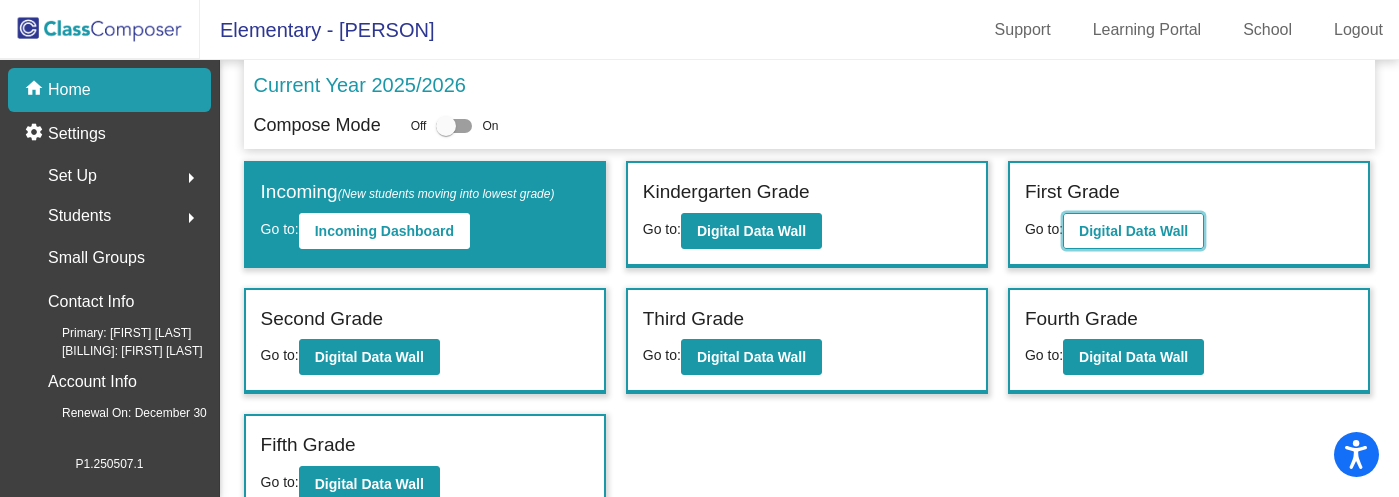 click on "Digital Data Wall" 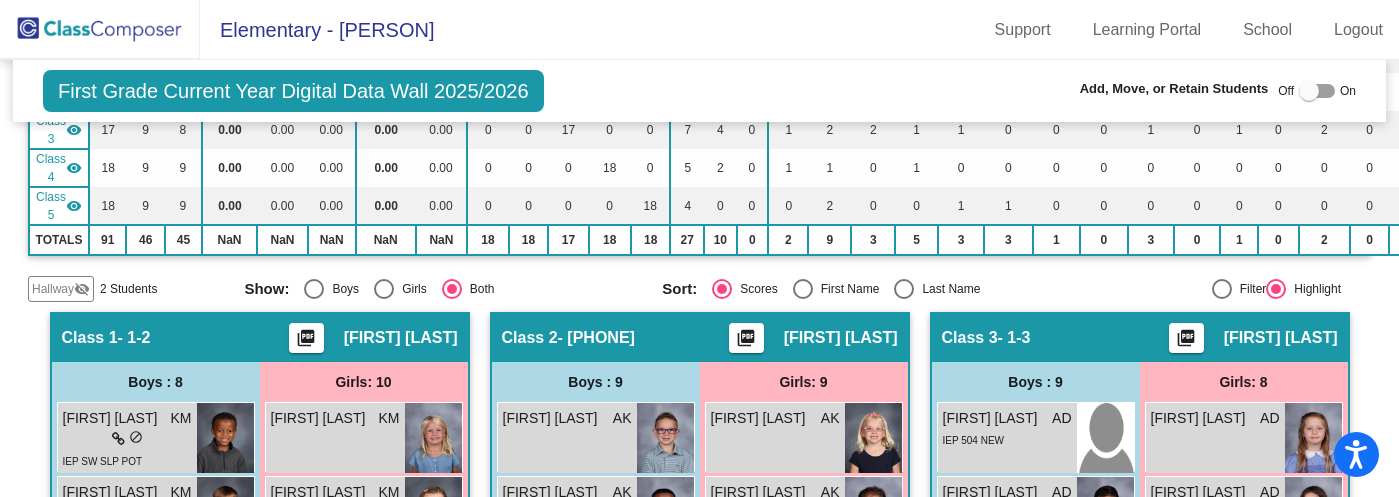 scroll, scrollTop: 317, scrollLeft: 0, axis: vertical 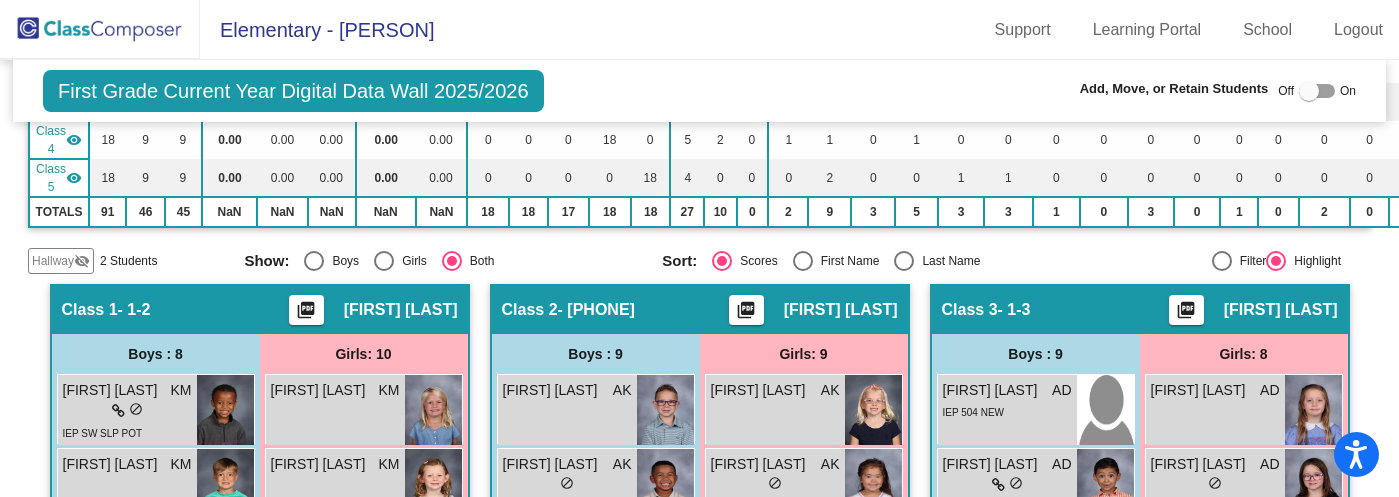 click on "Hallway" 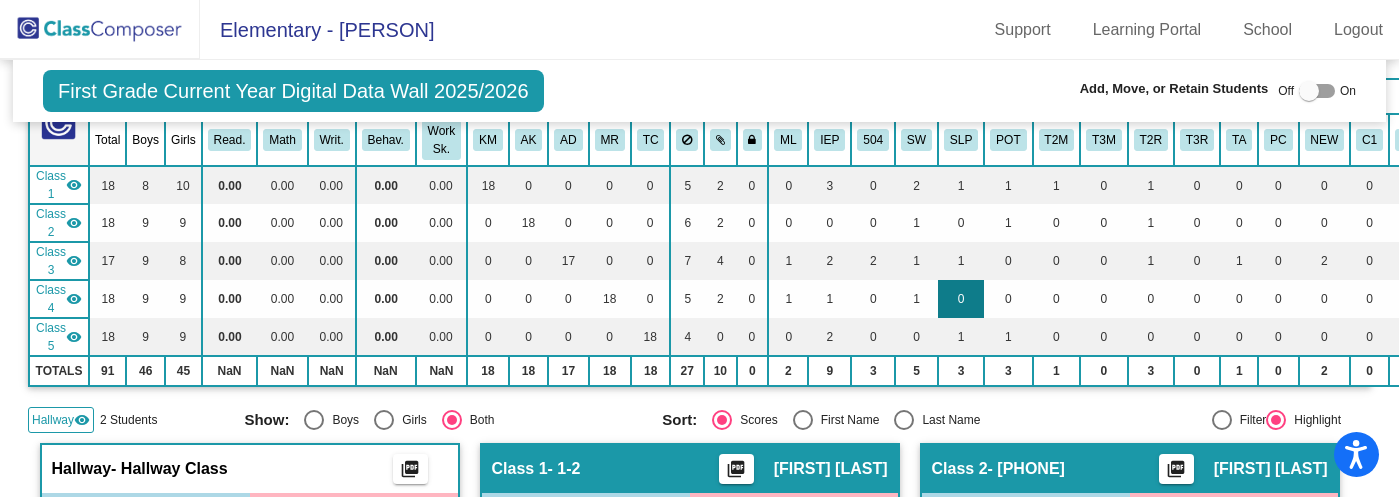 scroll, scrollTop: 162, scrollLeft: 0, axis: vertical 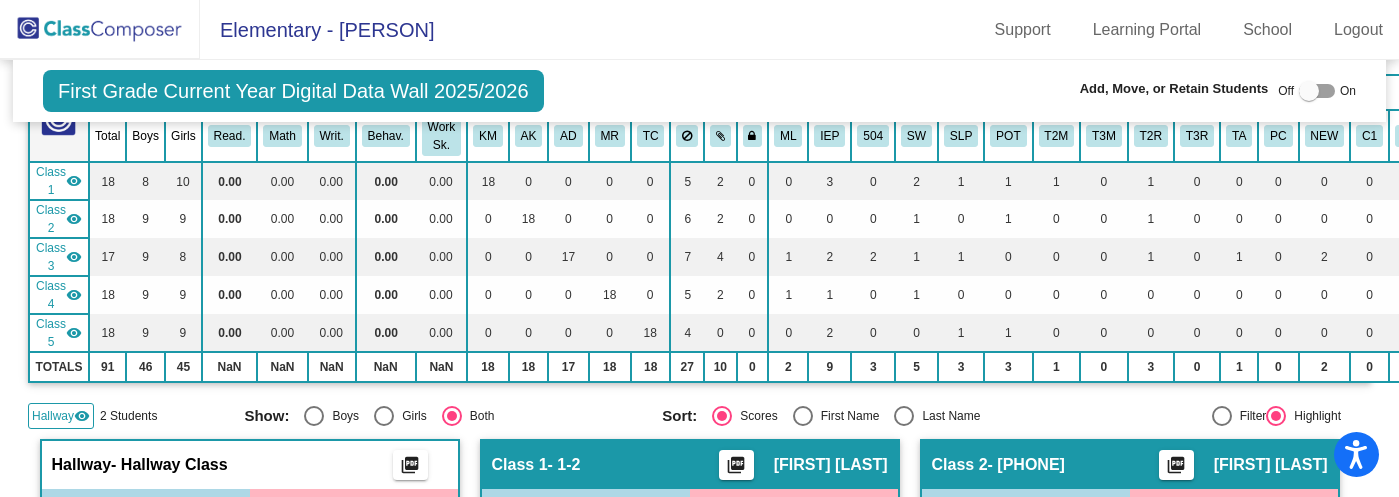 click 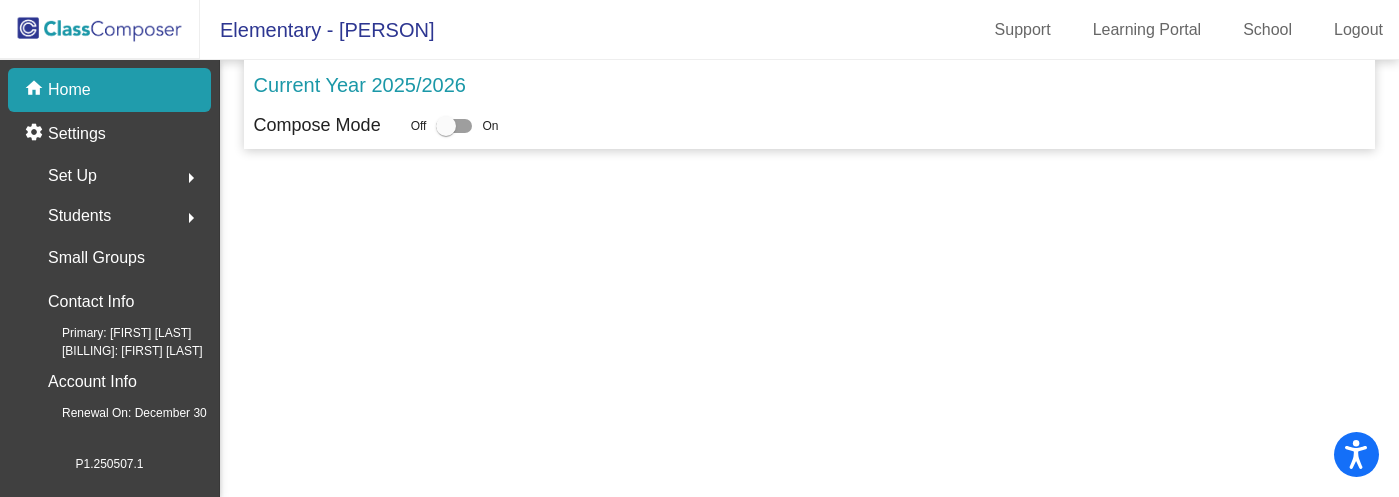 scroll, scrollTop: 0, scrollLeft: 0, axis: both 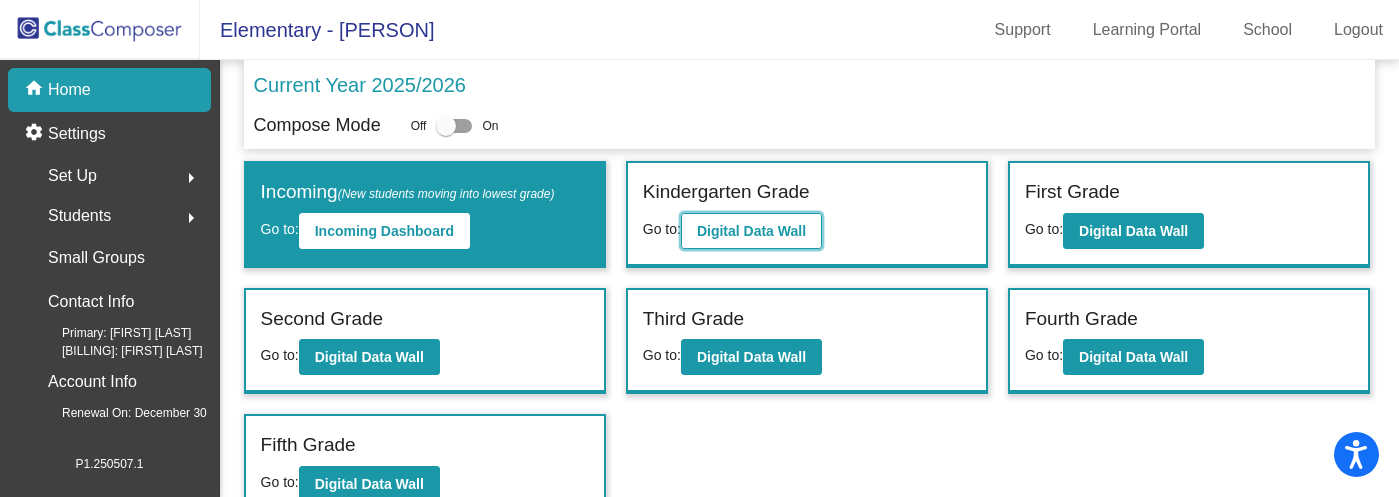 click on "Digital Data Wall" 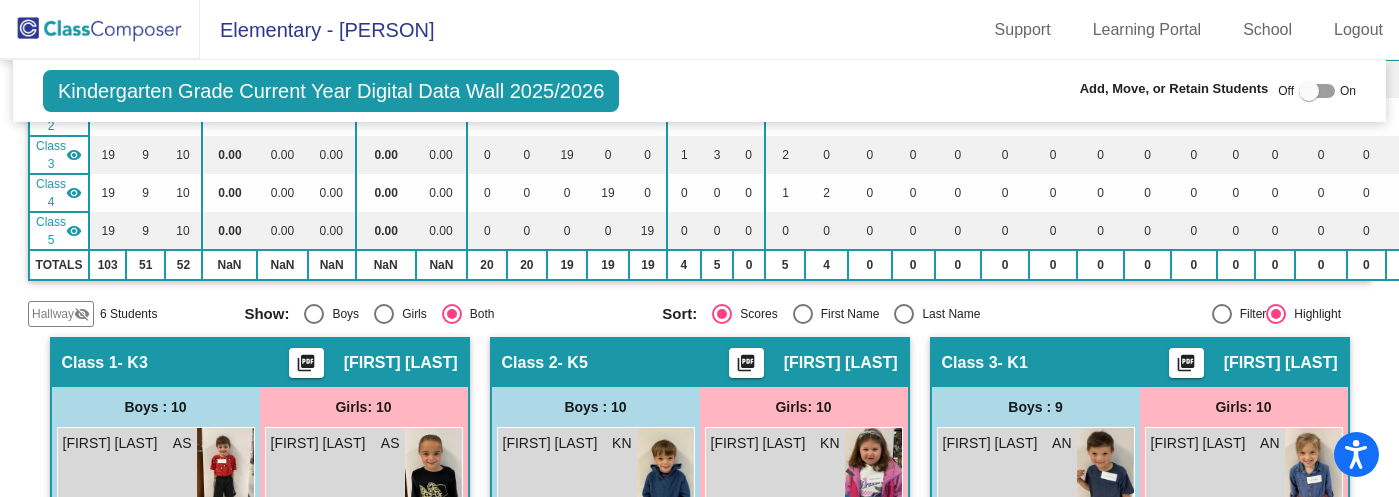 scroll, scrollTop: 205, scrollLeft: 0, axis: vertical 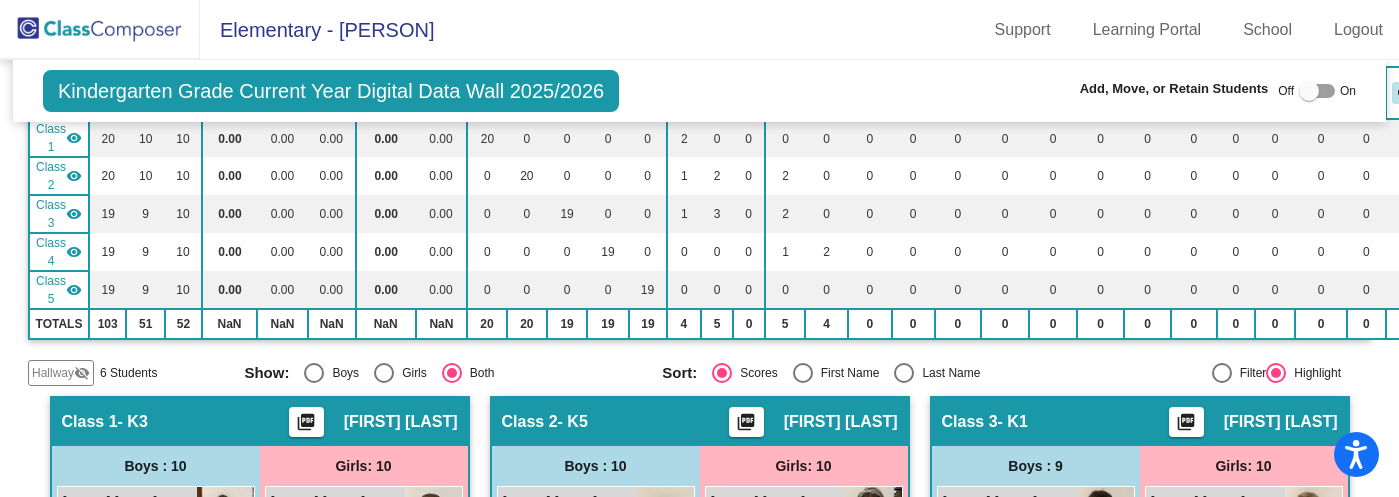 click 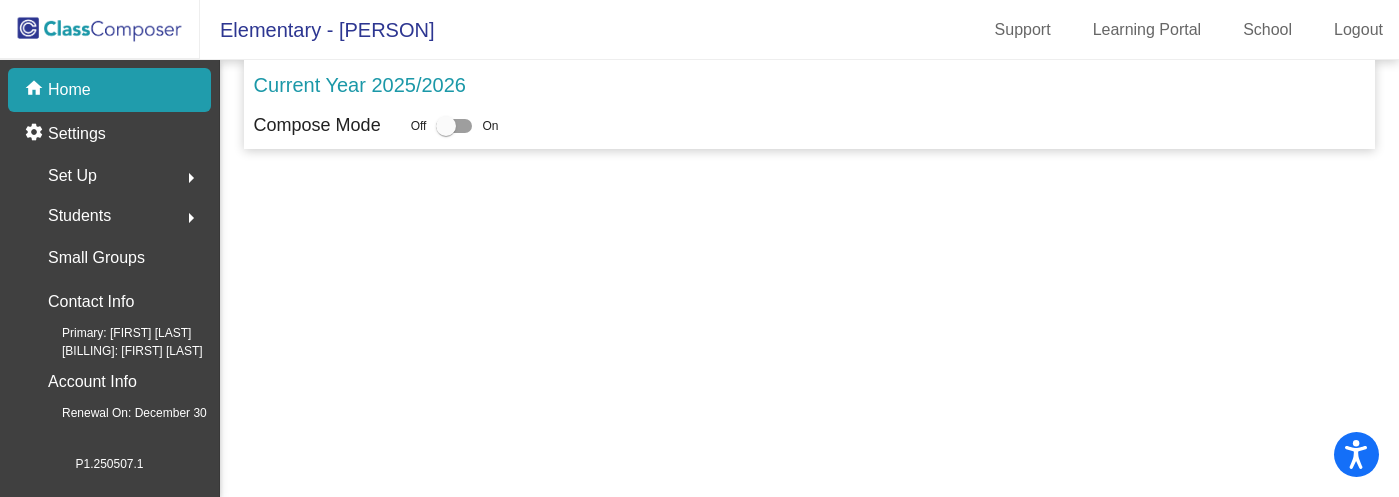 scroll, scrollTop: 0, scrollLeft: 0, axis: both 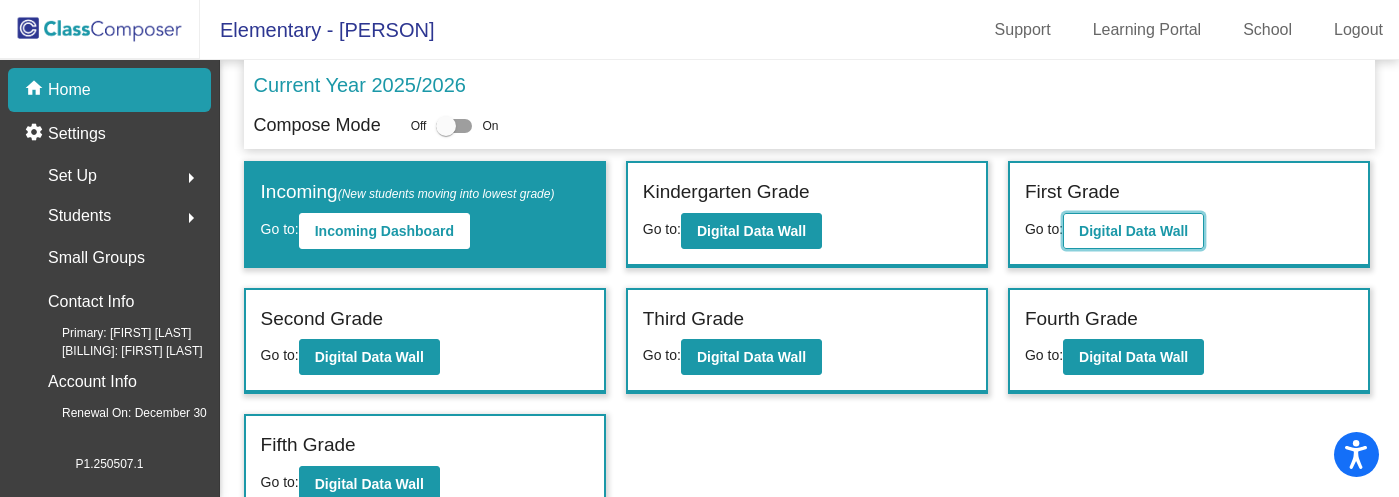 click on "Digital Data Wall" 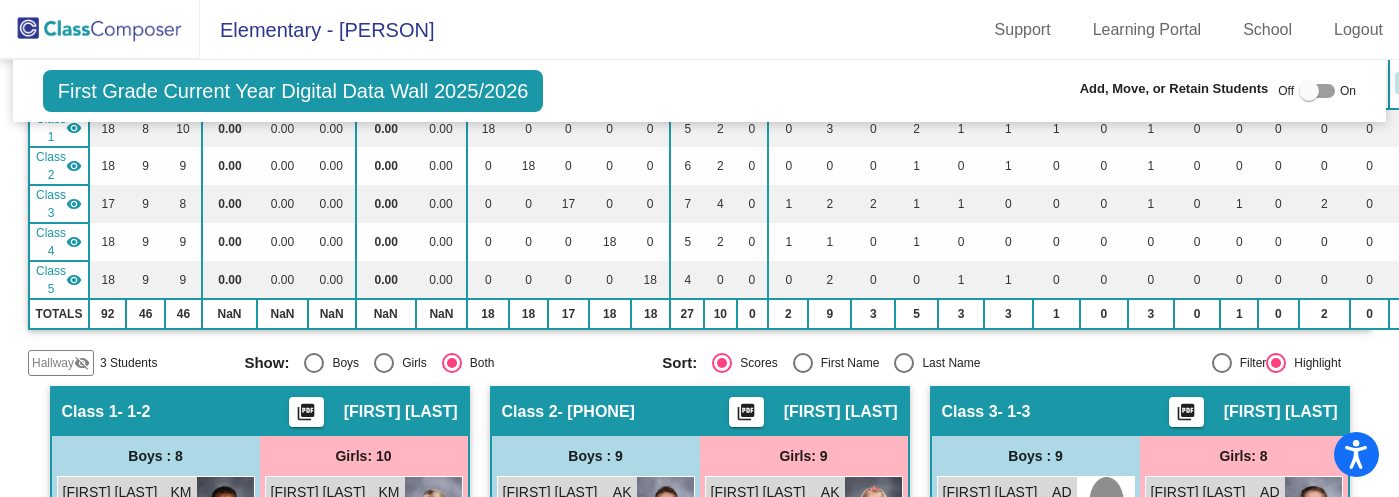 scroll, scrollTop: 229, scrollLeft: 0, axis: vertical 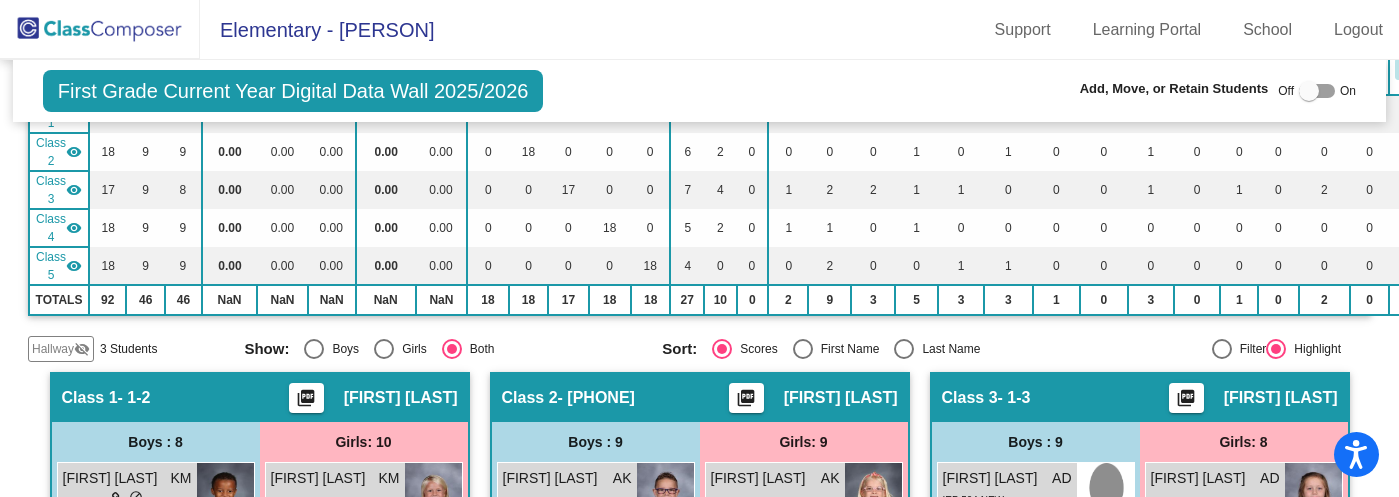 click on "Hallway" 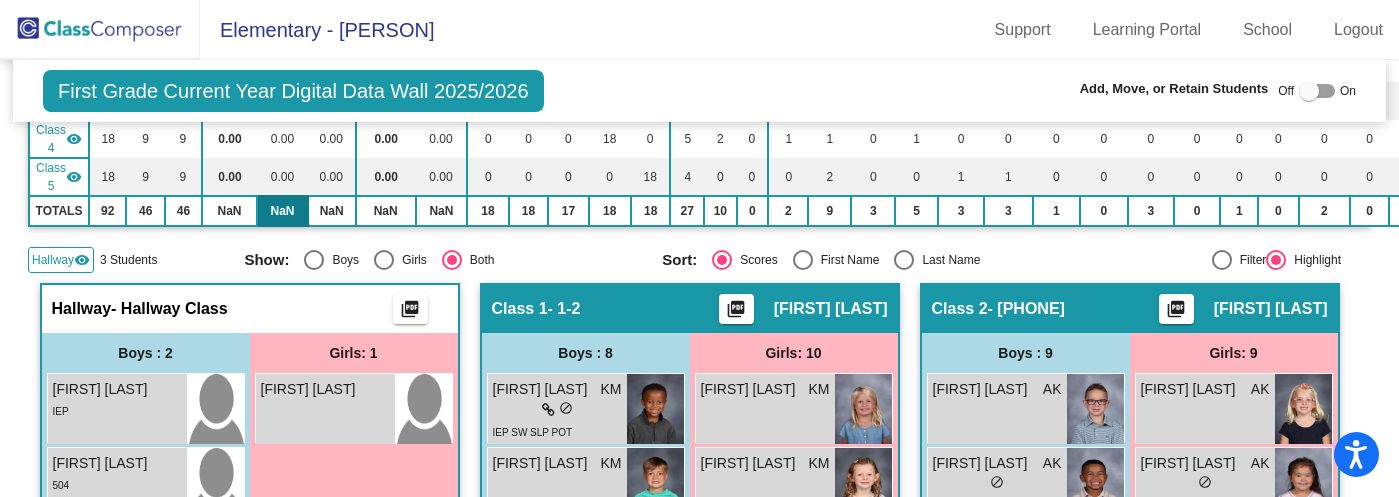 scroll, scrollTop: 0, scrollLeft: 0, axis: both 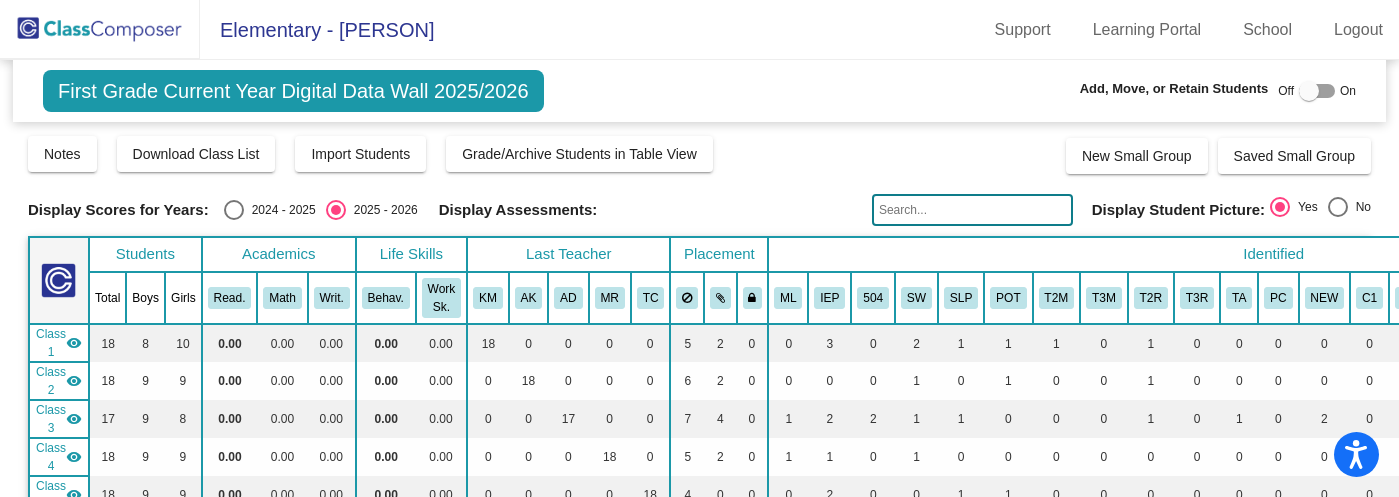click 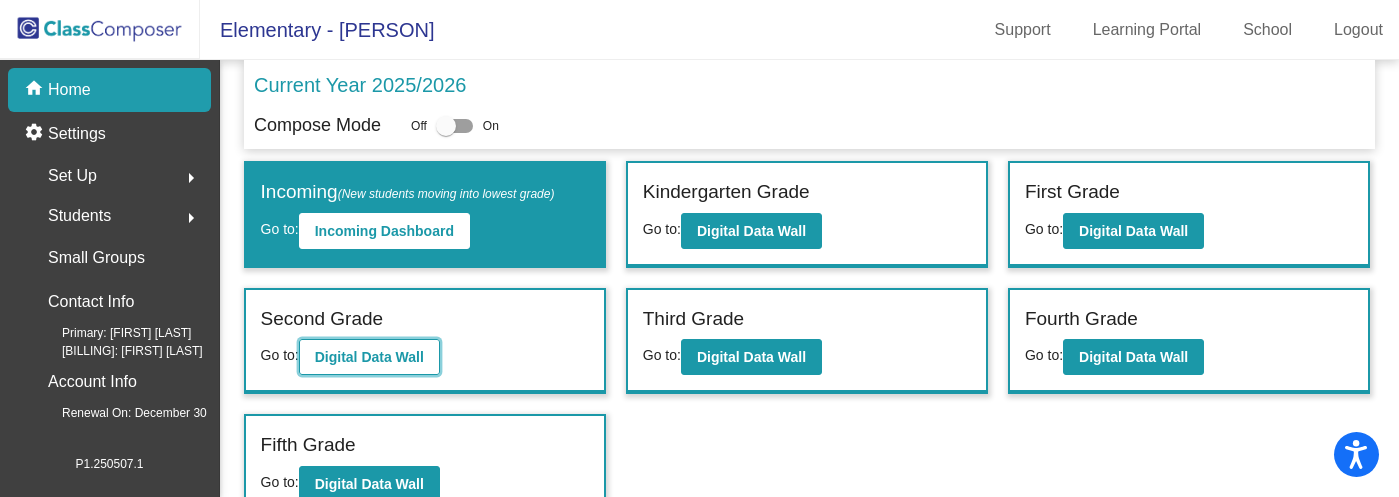click on "Digital Data Wall" 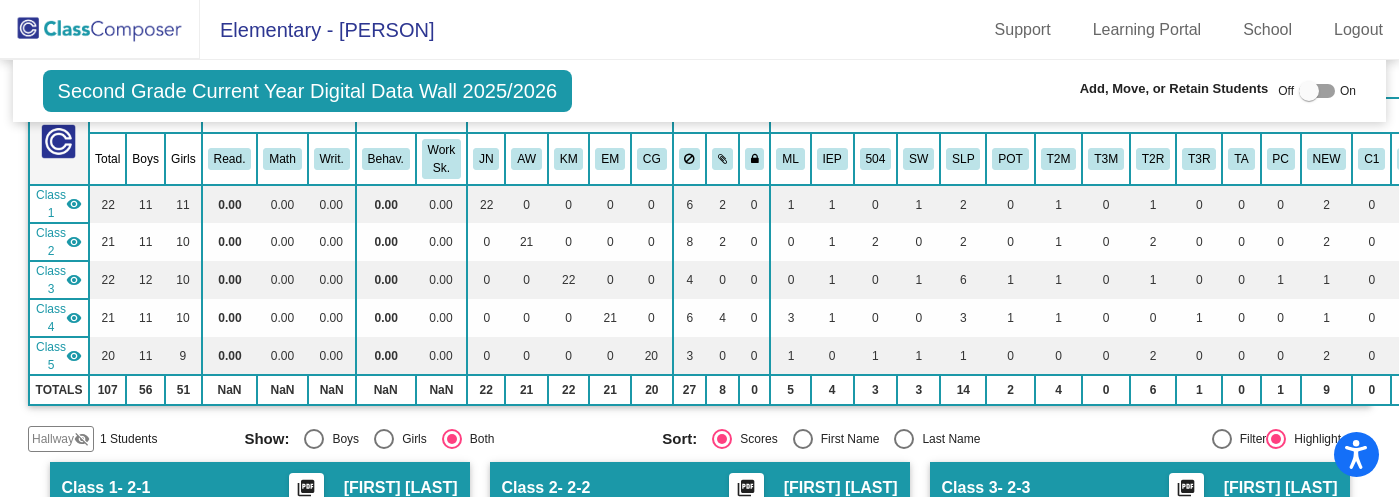 scroll, scrollTop: 147, scrollLeft: 0, axis: vertical 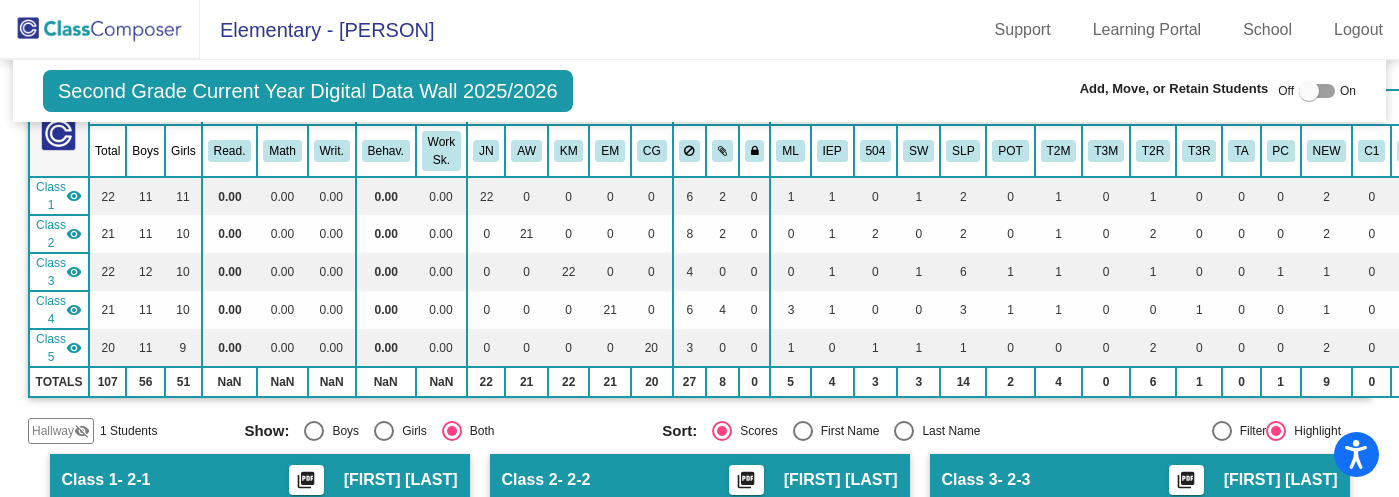 click on "Hallway" 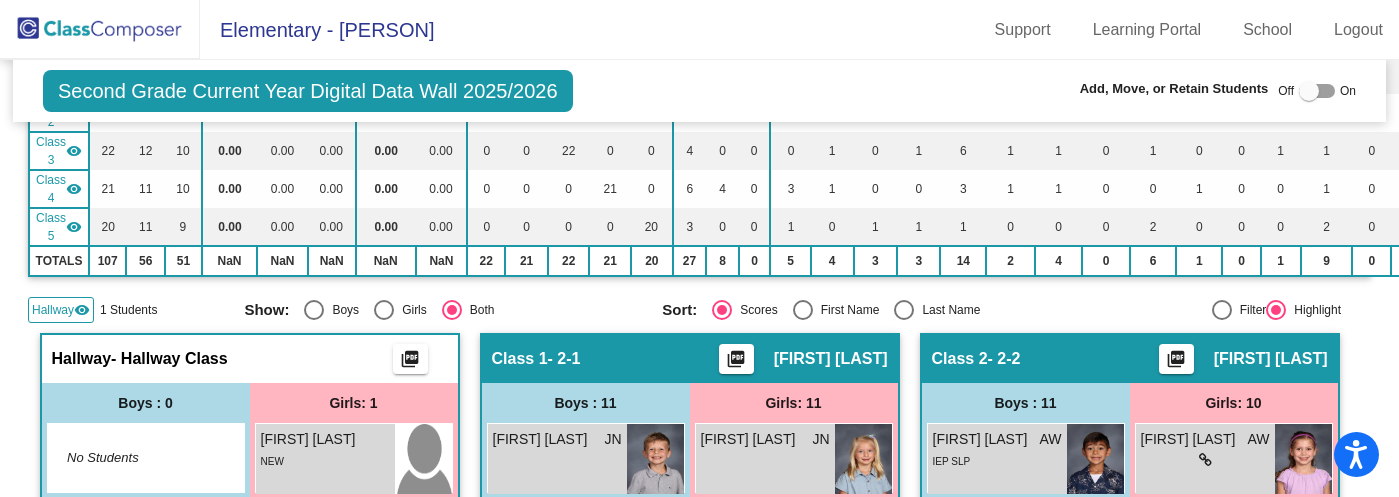scroll, scrollTop: 259, scrollLeft: 0, axis: vertical 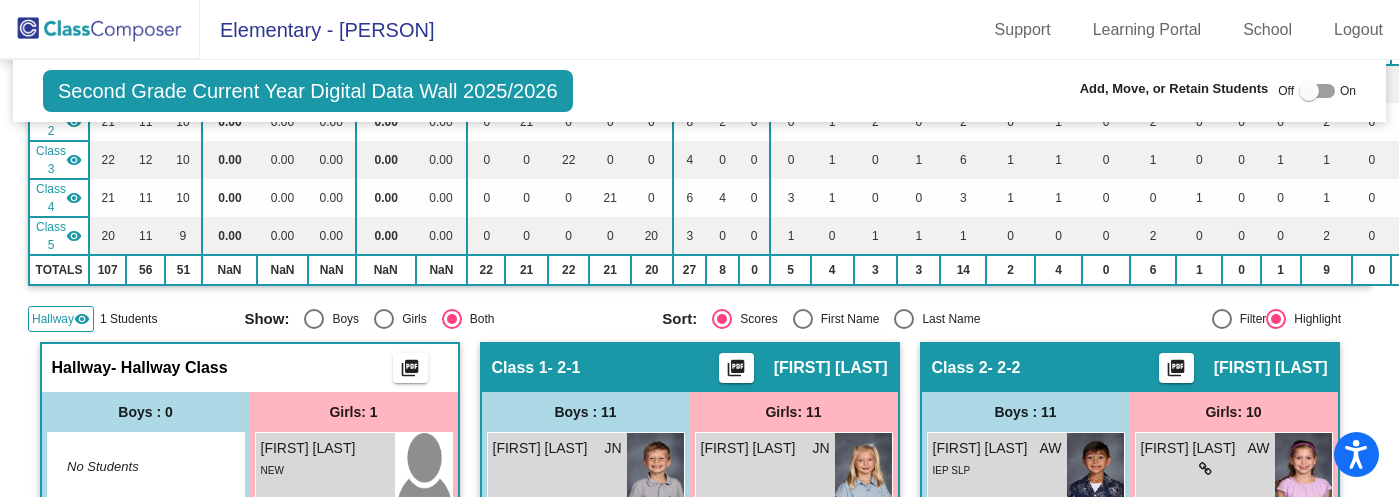 click 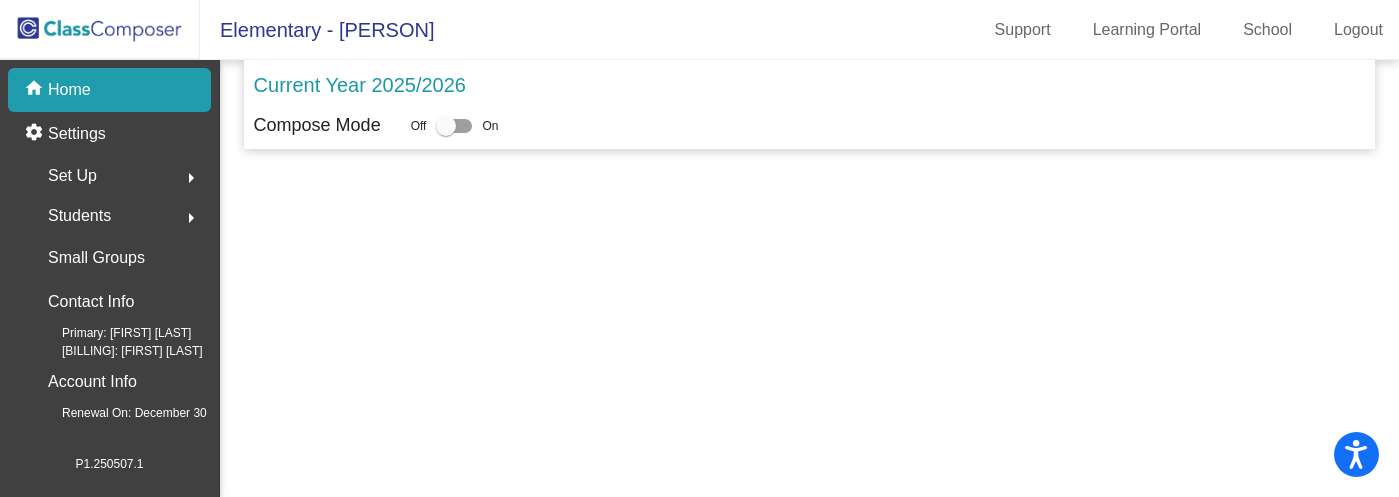 scroll, scrollTop: 0, scrollLeft: 0, axis: both 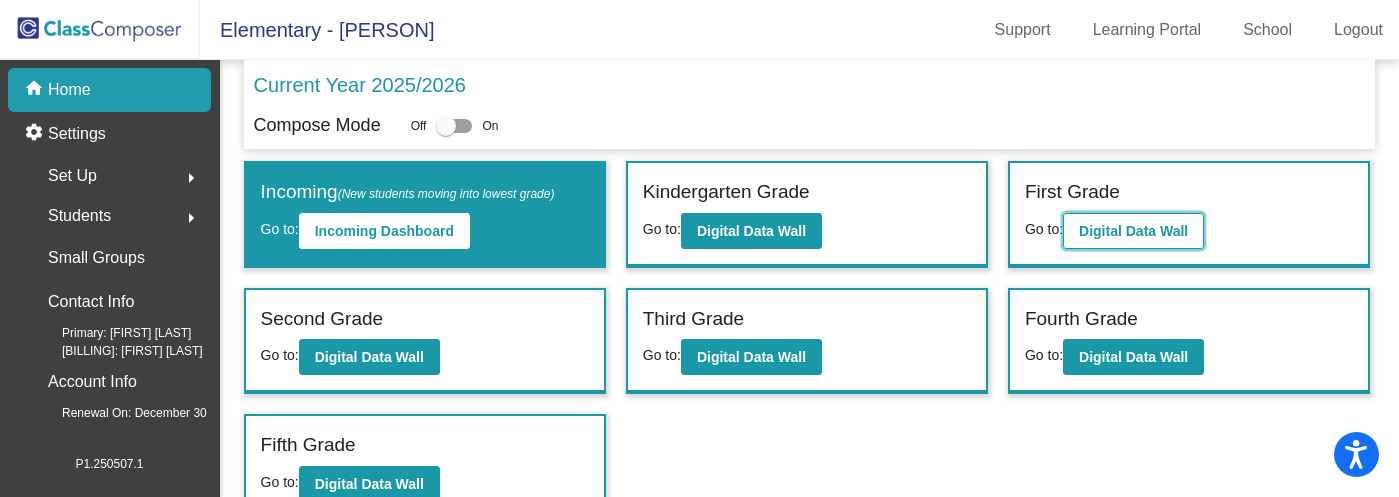 click on "Digital Data Wall" 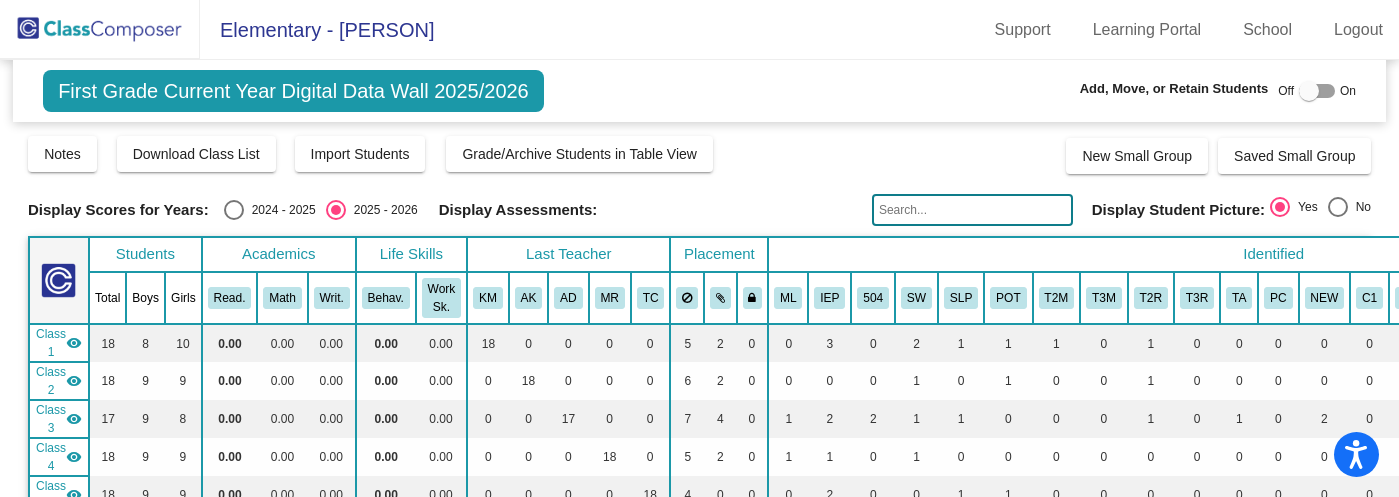 scroll, scrollTop: 138, scrollLeft: 0, axis: vertical 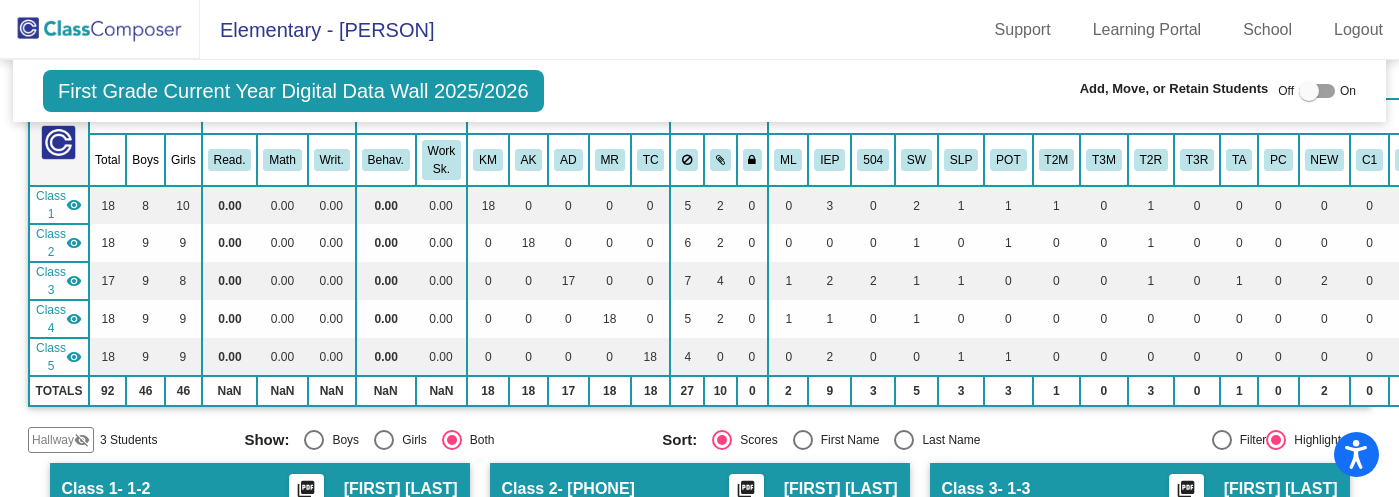 click 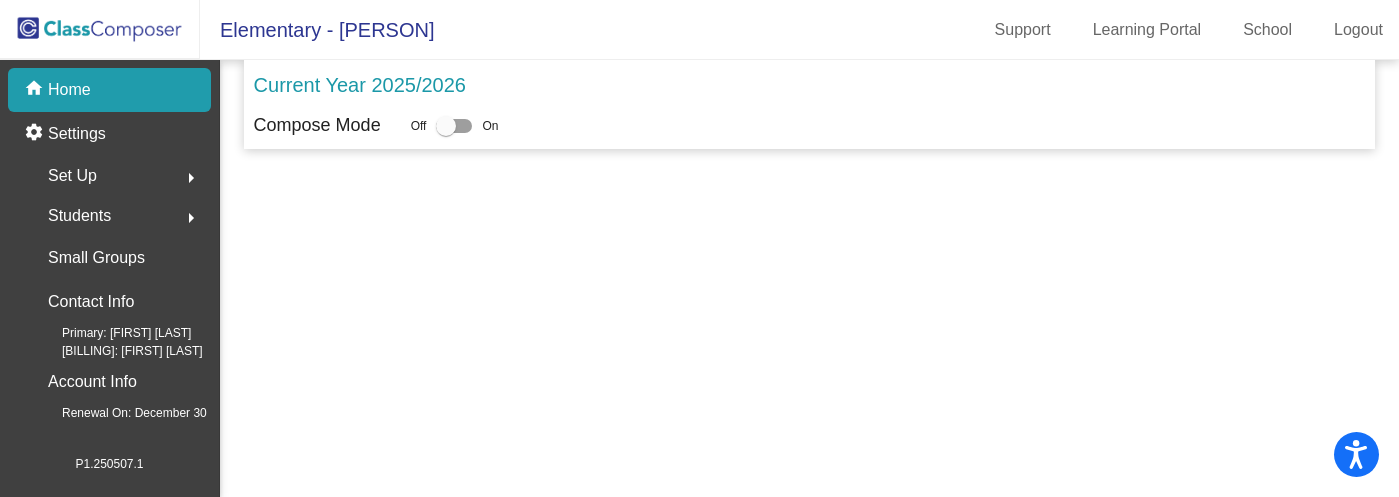 scroll, scrollTop: 0, scrollLeft: 0, axis: both 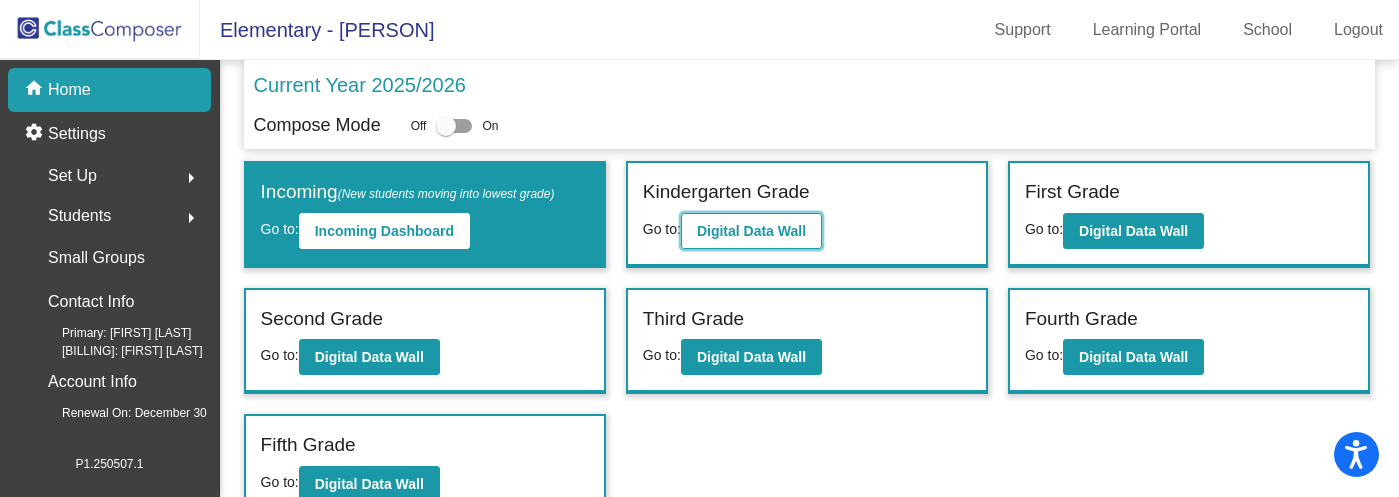 click on "Digital Data Wall" 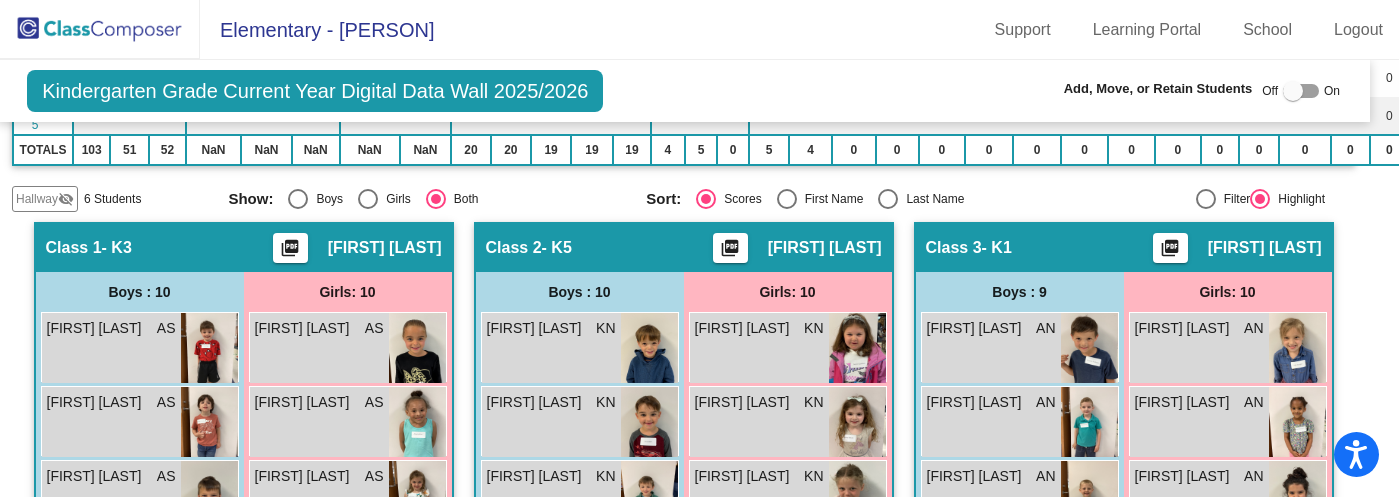 scroll, scrollTop: 302, scrollLeft: 16, axis: both 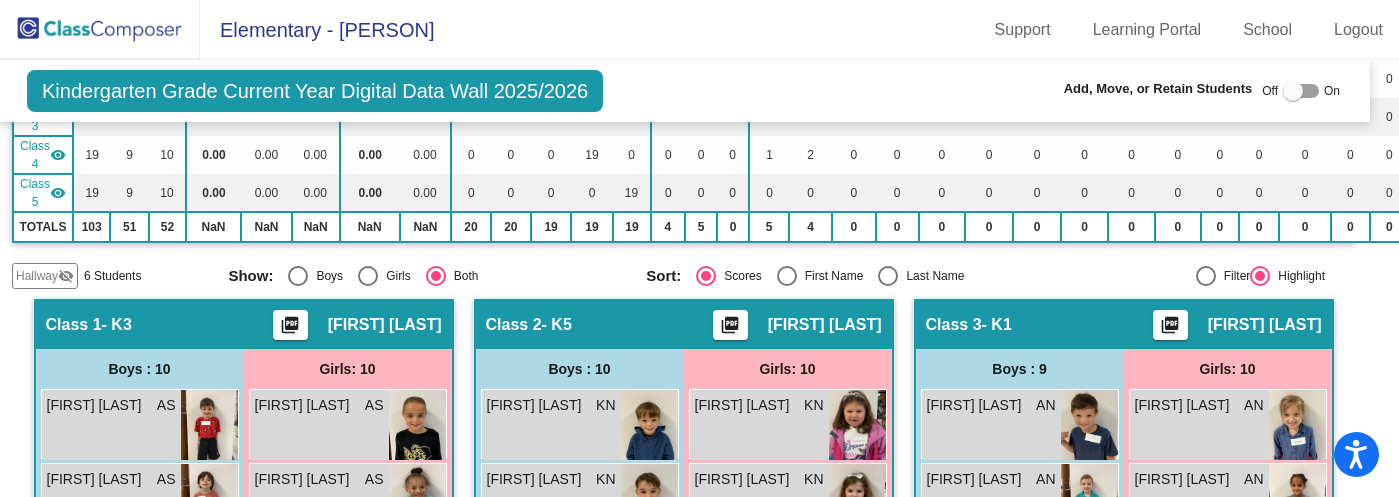 click on "Hallway" 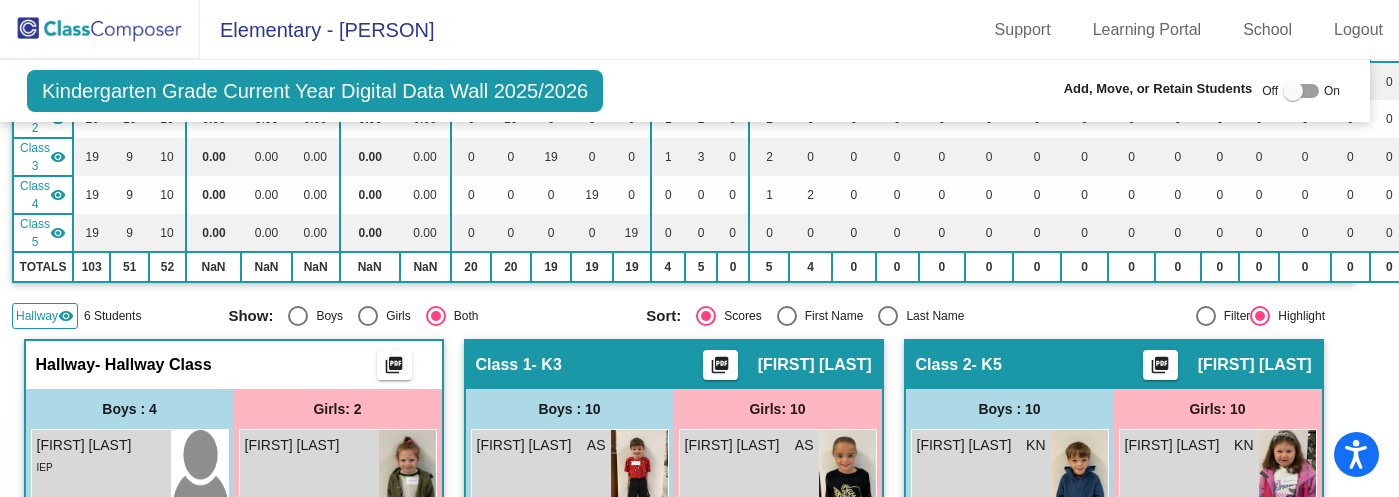 scroll, scrollTop: 249, scrollLeft: 16, axis: both 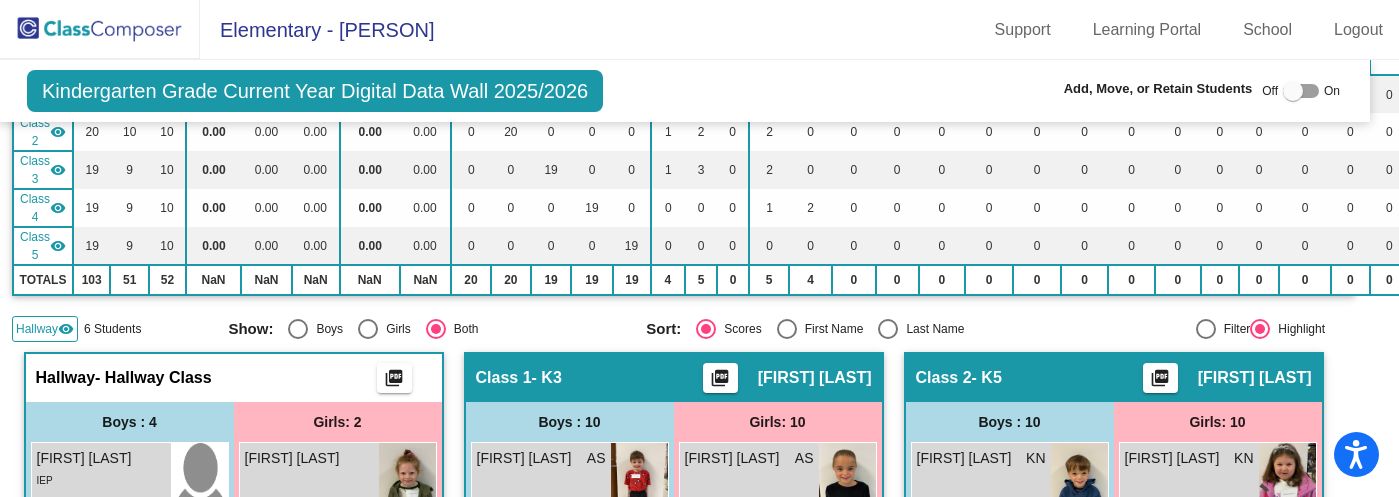 click 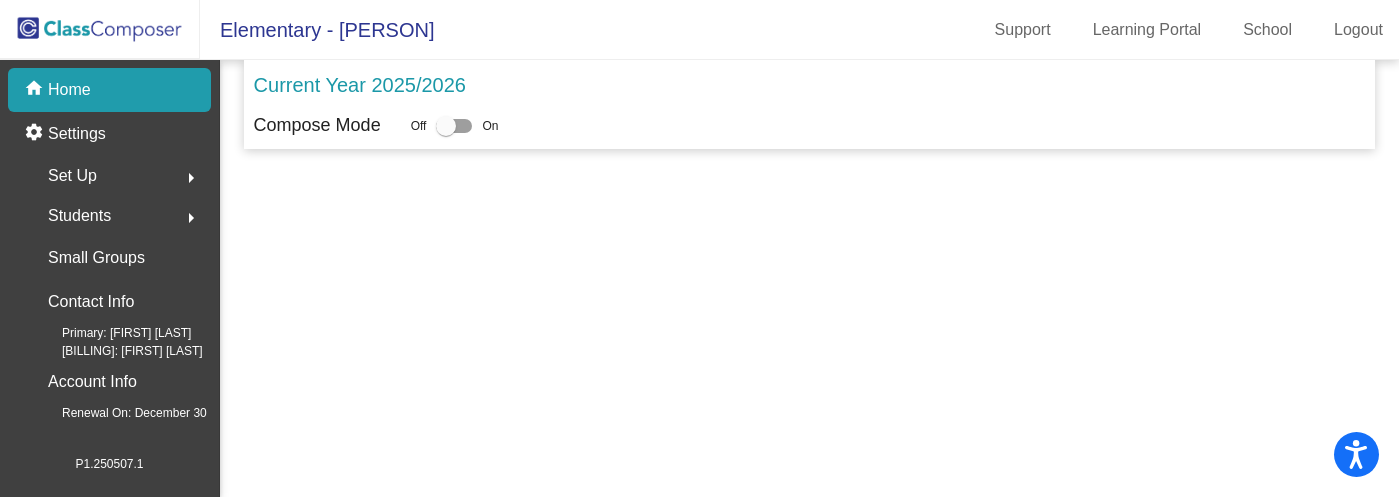 scroll, scrollTop: 0, scrollLeft: 0, axis: both 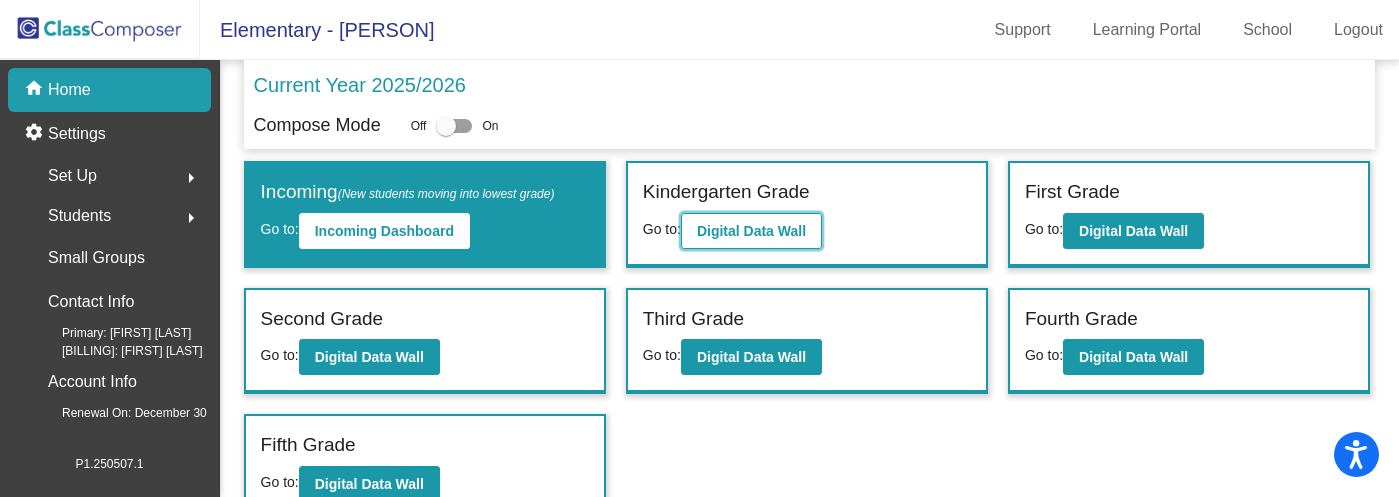 click on "Digital Data Wall" 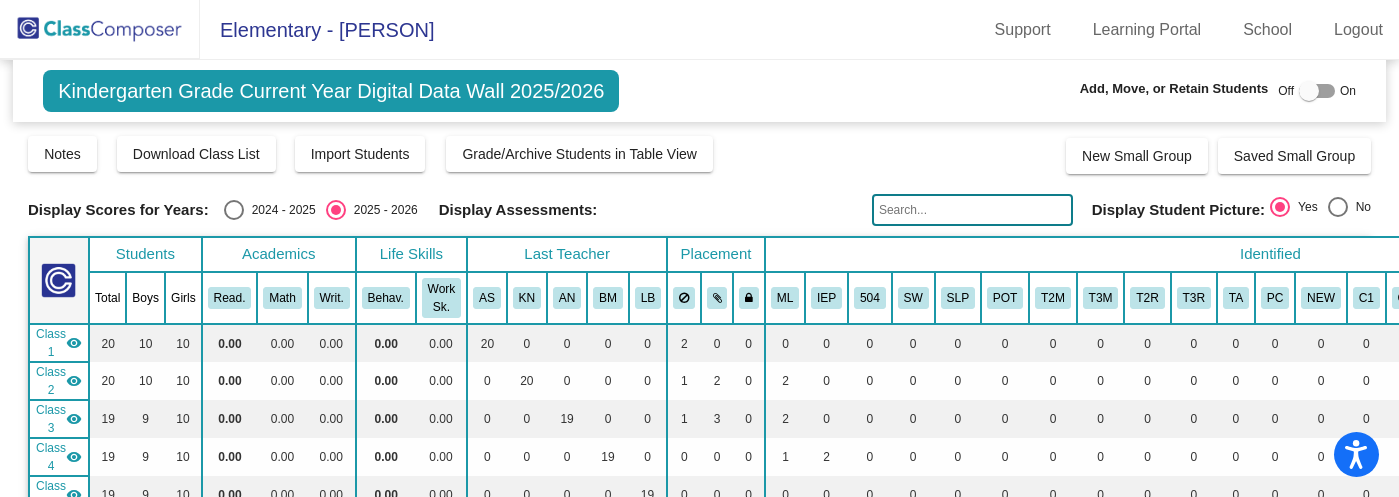 click 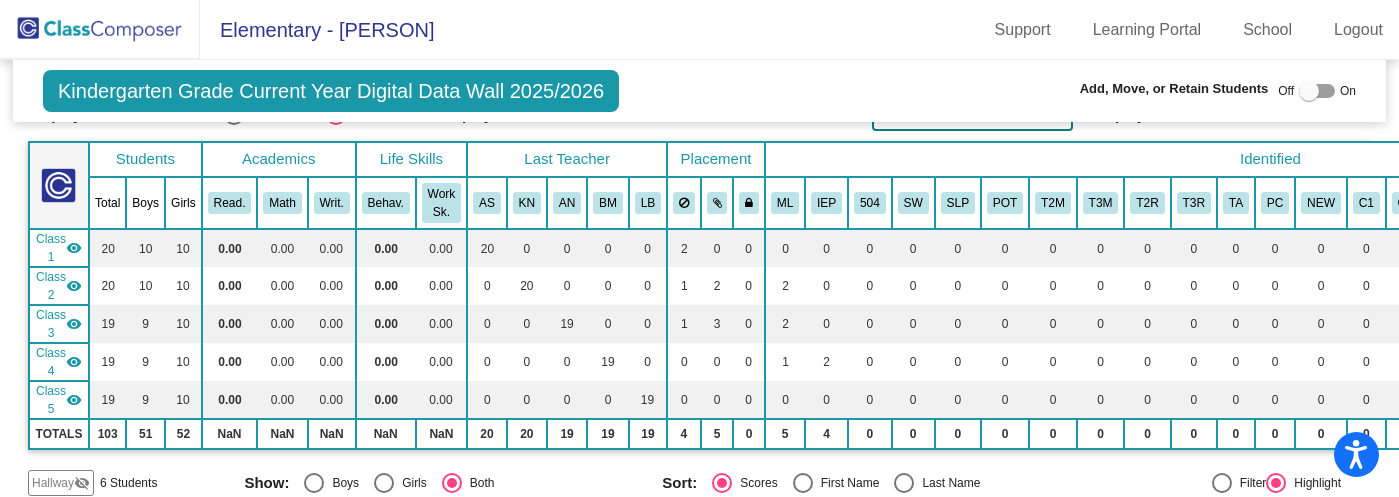 scroll, scrollTop: 0, scrollLeft: 0, axis: both 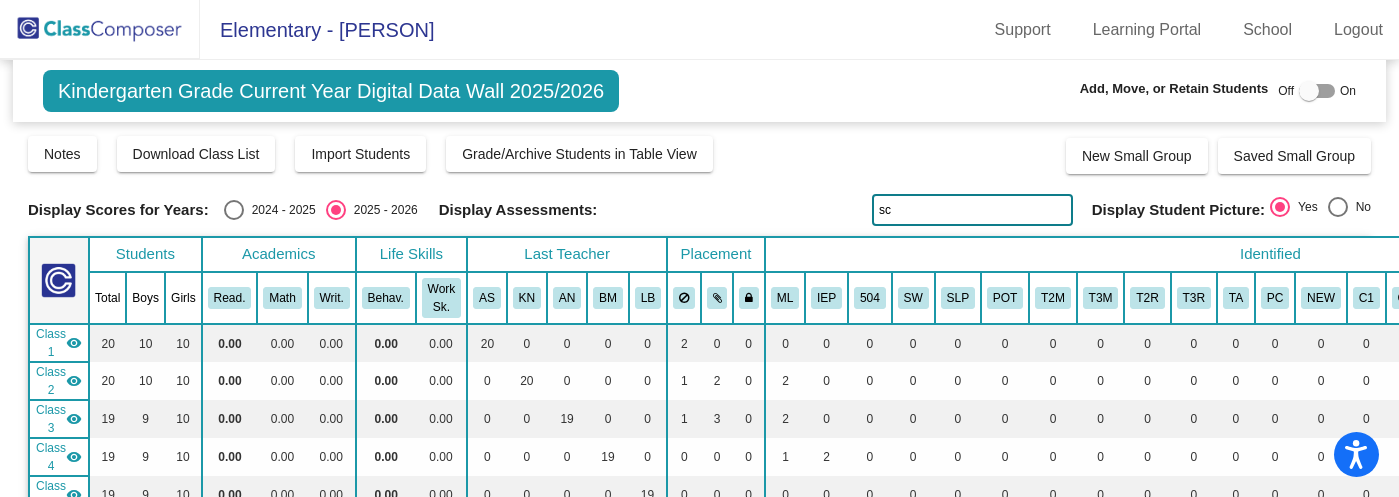 type on "s" 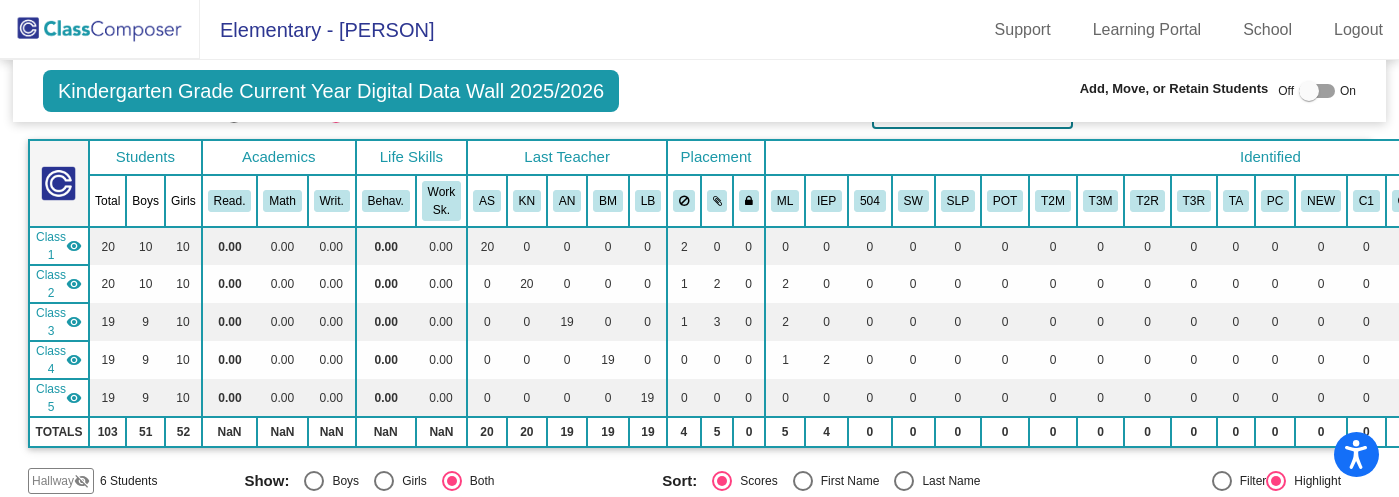 scroll, scrollTop: 0, scrollLeft: 0, axis: both 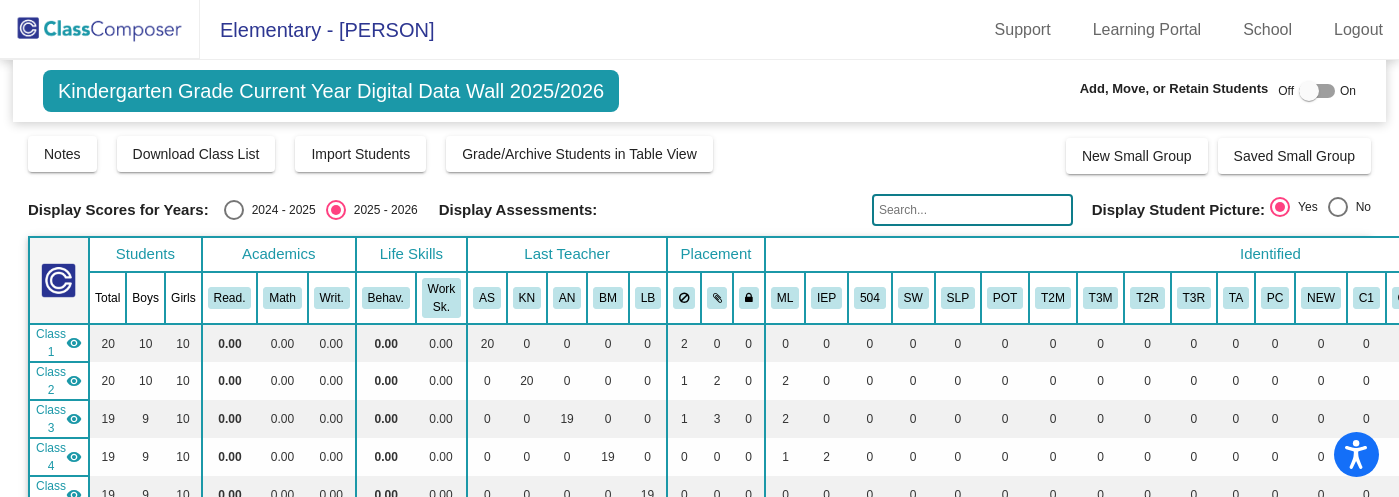 type 